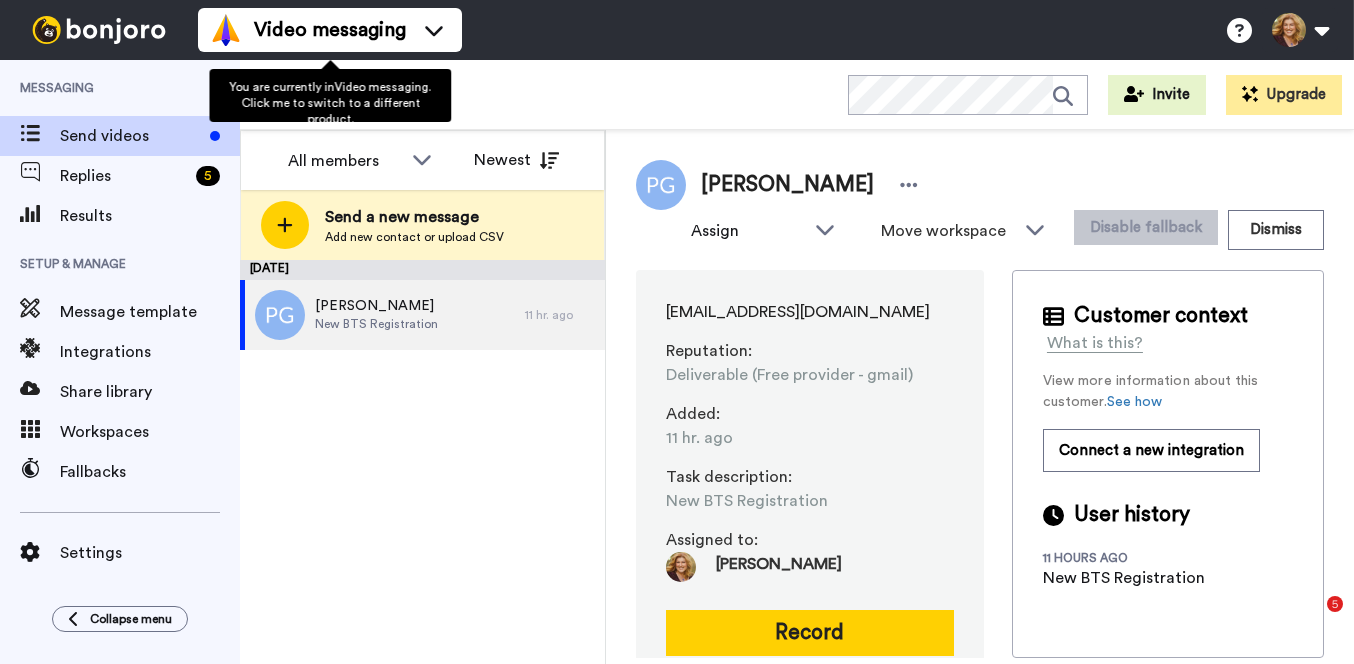 scroll, scrollTop: 0, scrollLeft: 0, axis: both 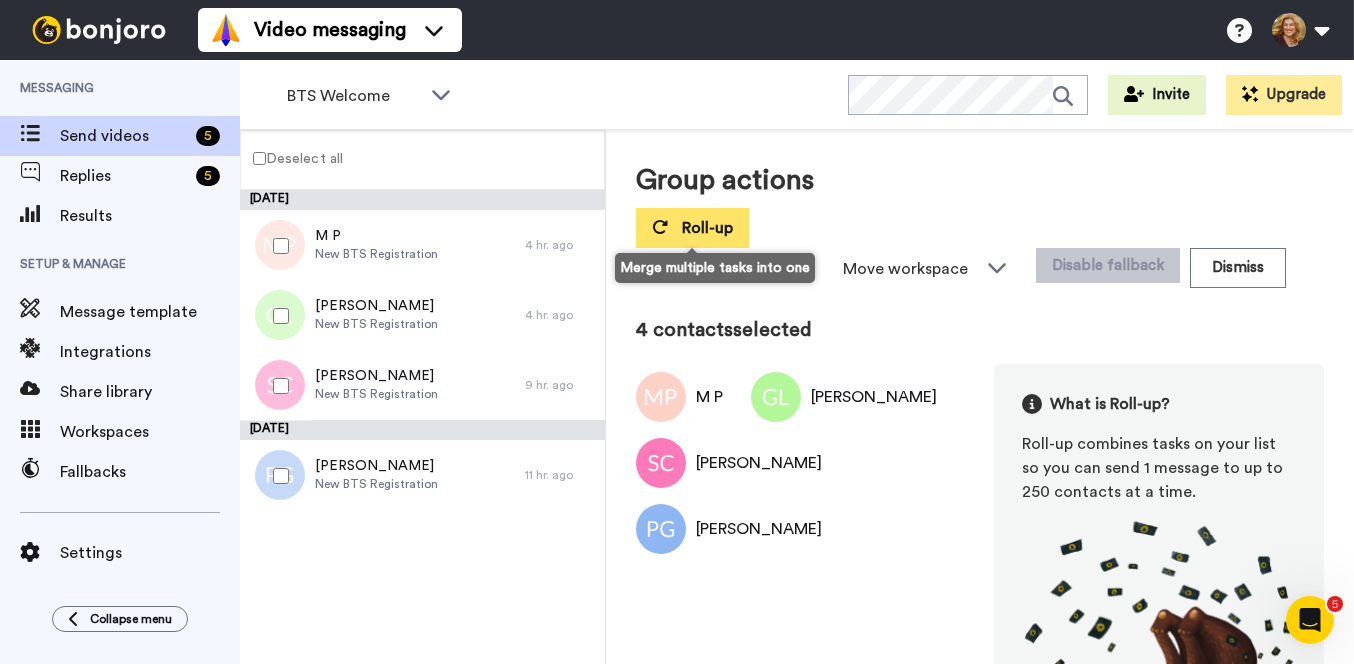 click on "Roll-up" at bounding box center [707, 228] 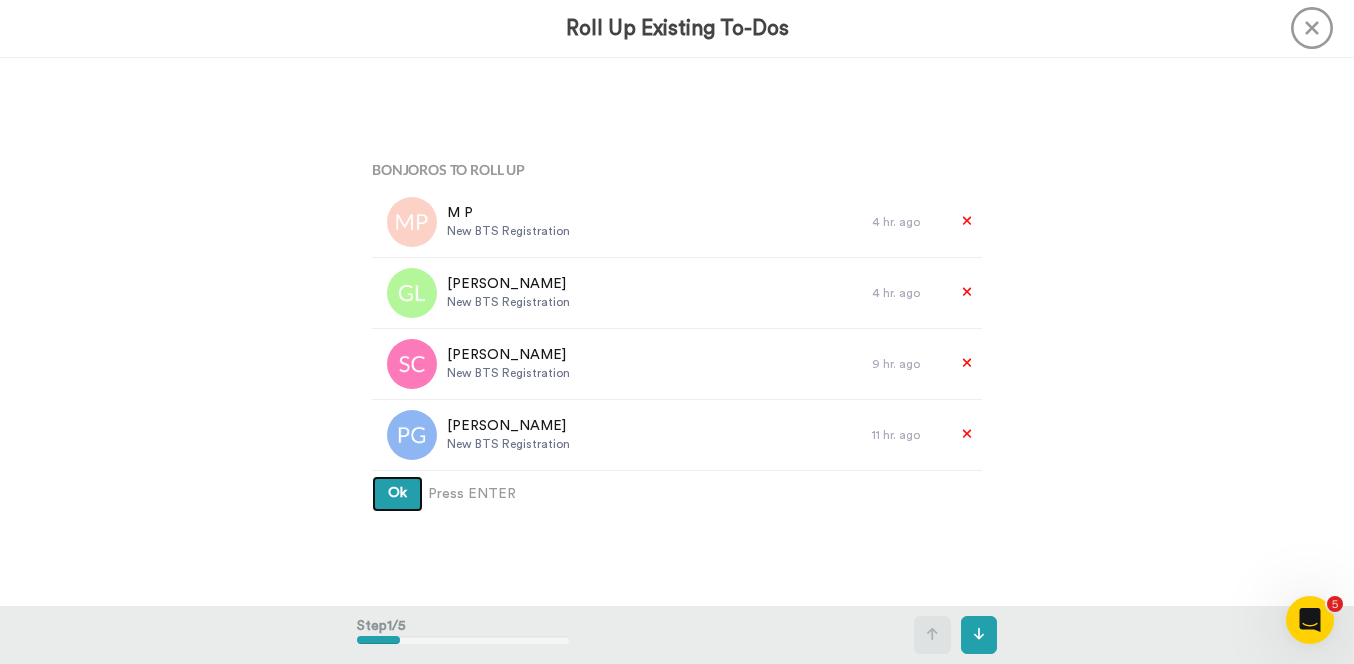 click on "Ok" at bounding box center [397, 493] 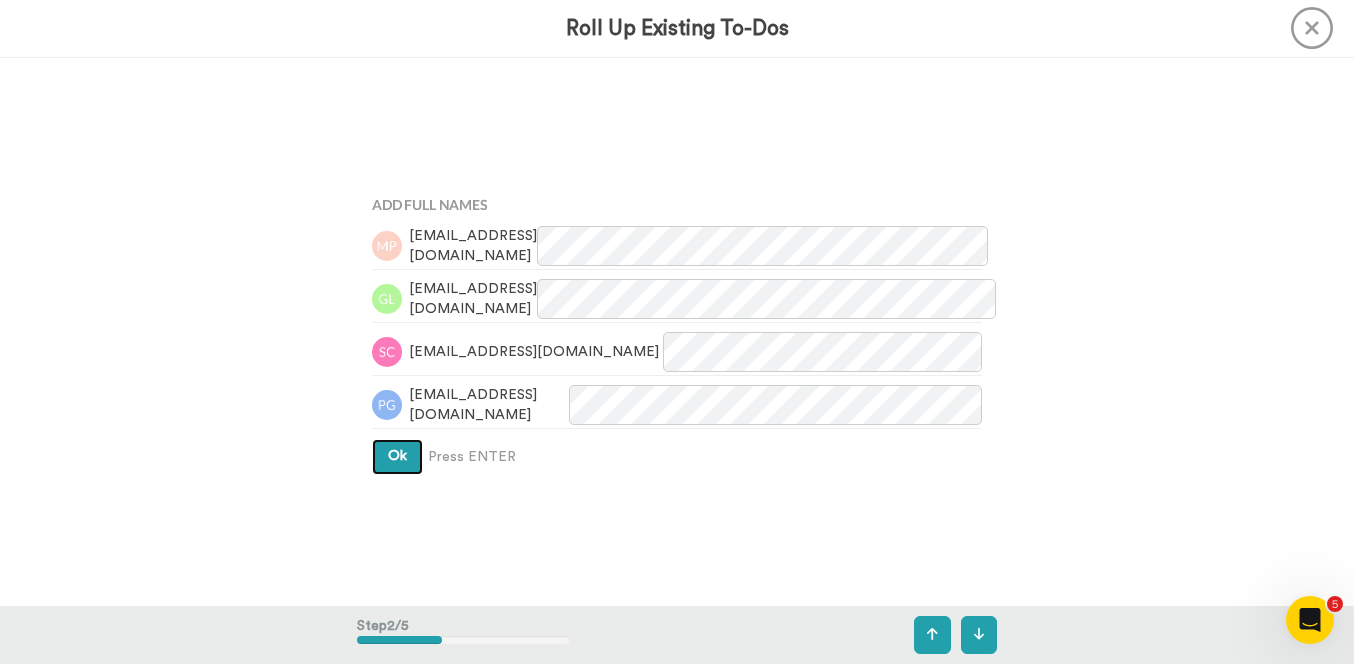 click on "Ok" at bounding box center [397, 456] 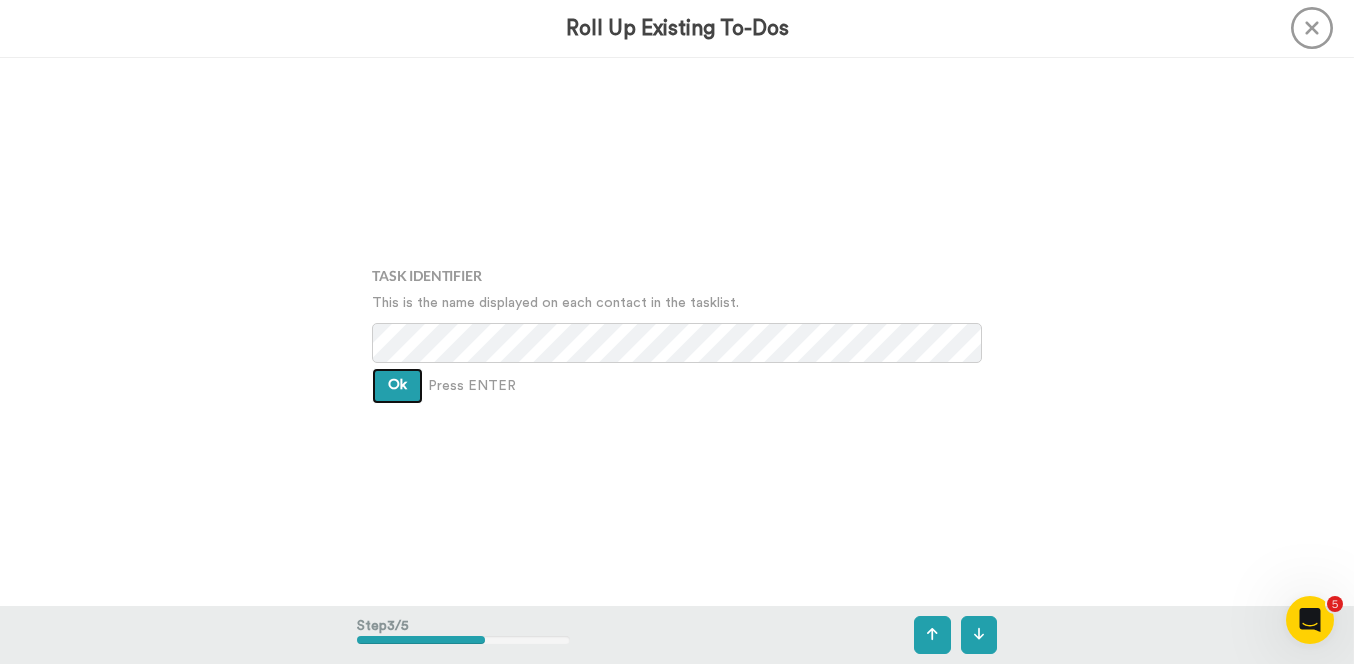 click on "Ok" at bounding box center (397, 385) 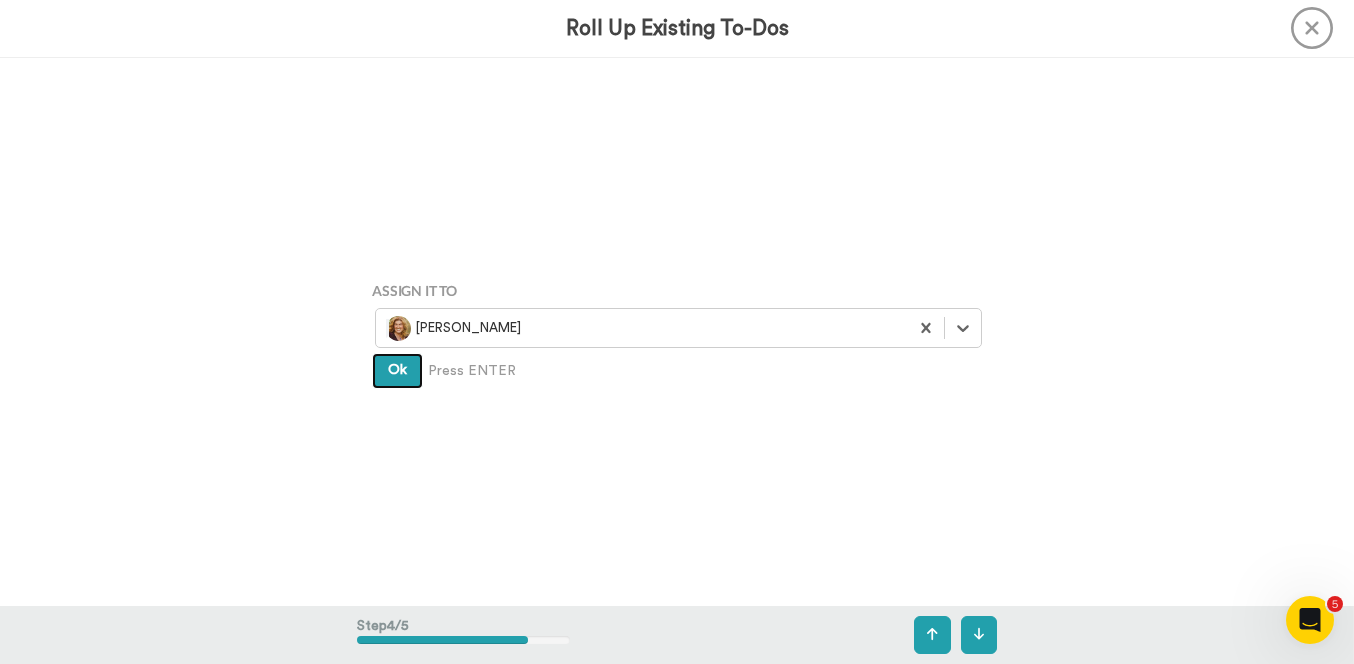 click on "Ok" at bounding box center [397, 370] 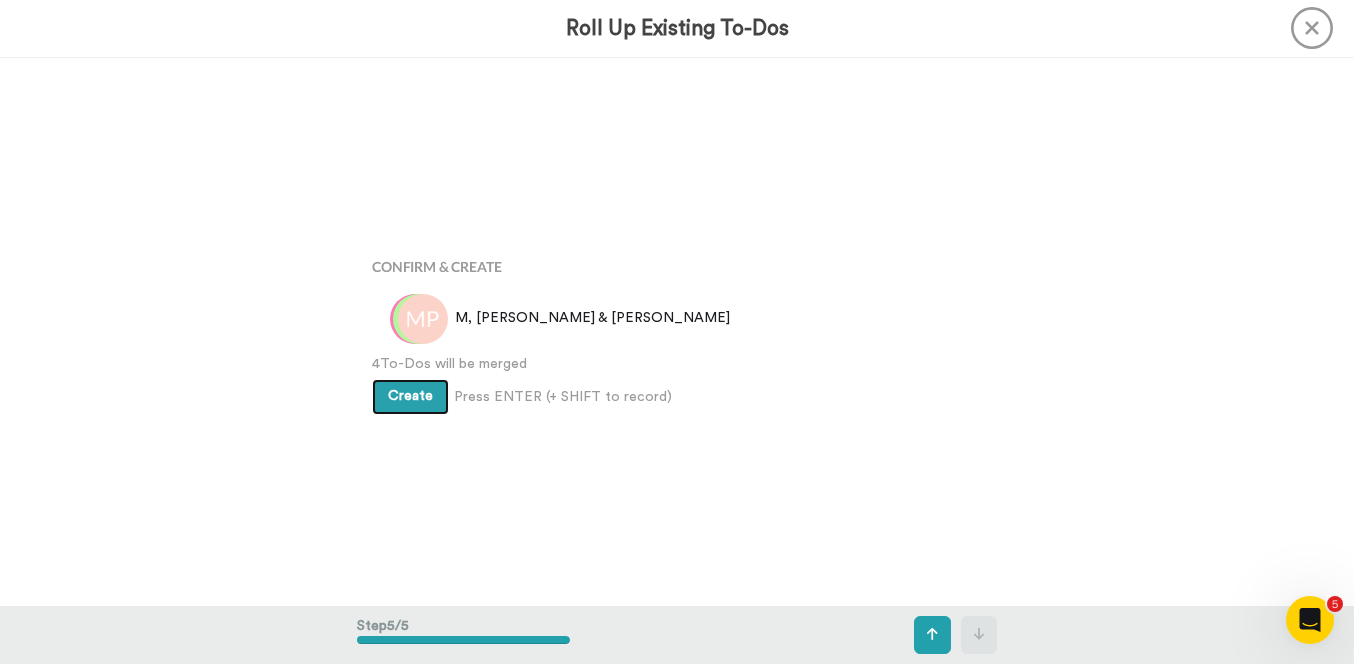 scroll, scrollTop: 2192, scrollLeft: 0, axis: vertical 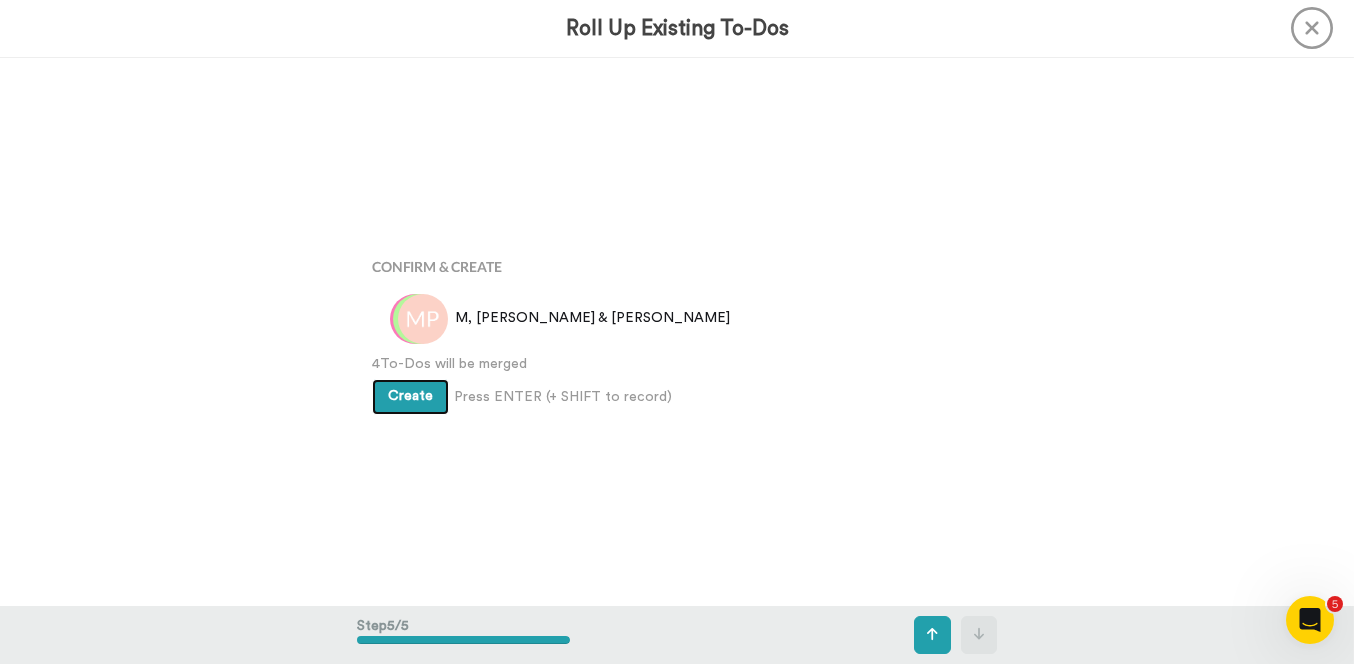 click on "Create" at bounding box center (410, 396) 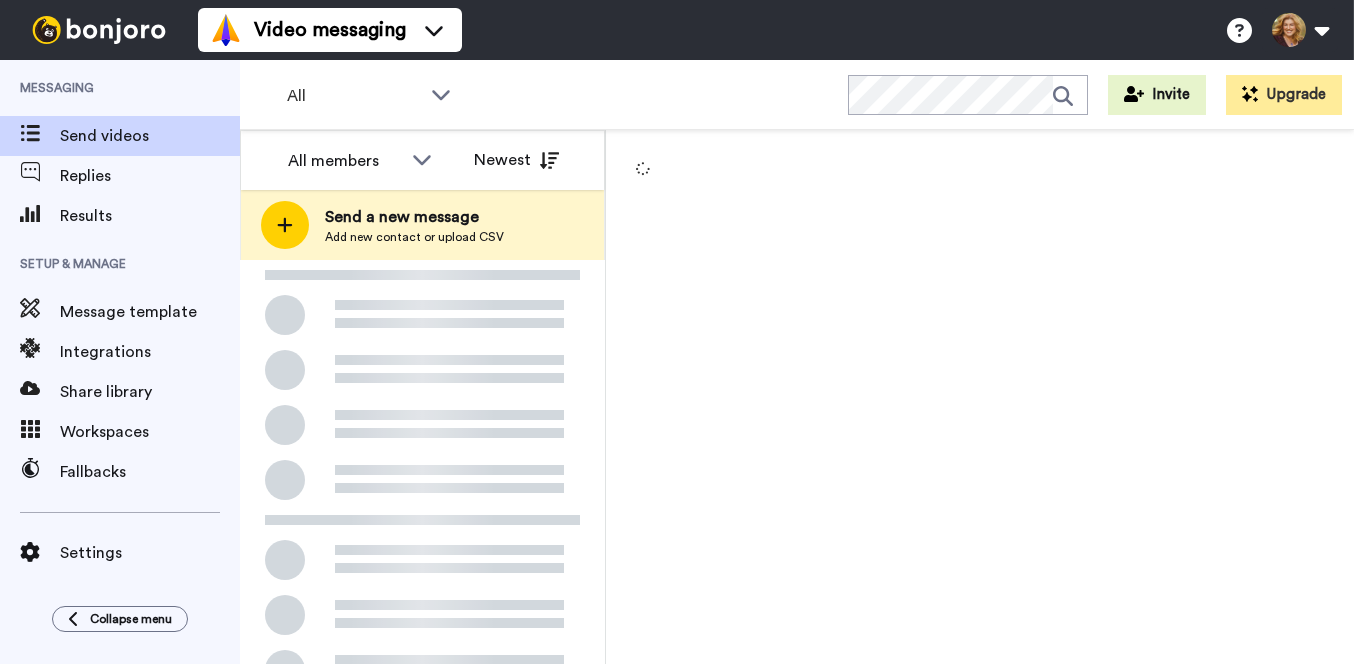 scroll, scrollTop: 0, scrollLeft: 0, axis: both 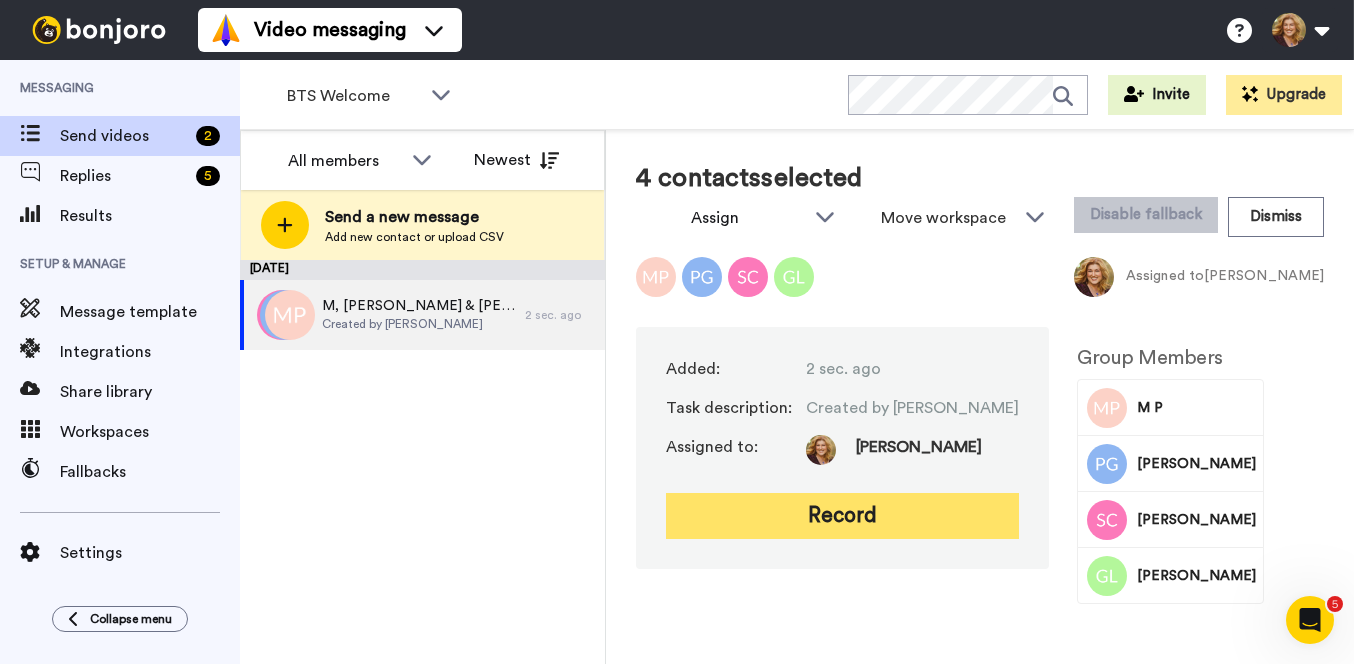 click on "Record" at bounding box center (842, 516) 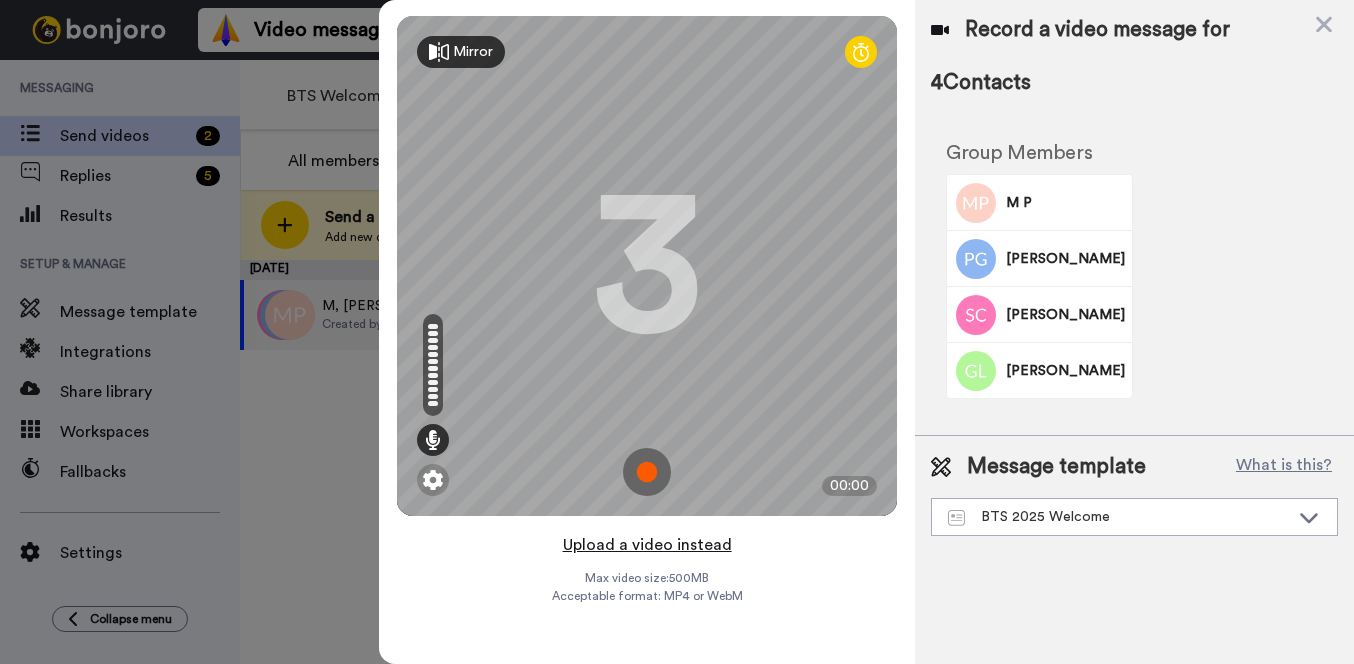 click on "Upload a video instead" at bounding box center (647, 545) 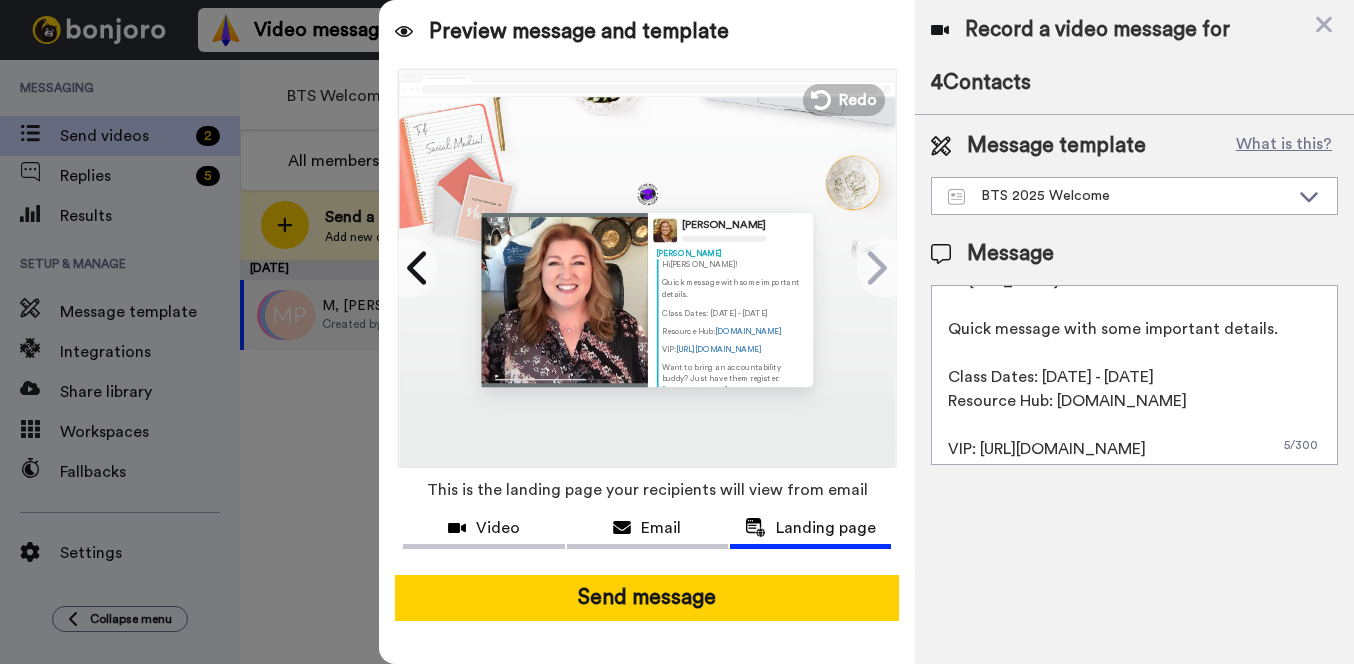 scroll, scrollTop: 0, scrollLeft: 0, axis: both 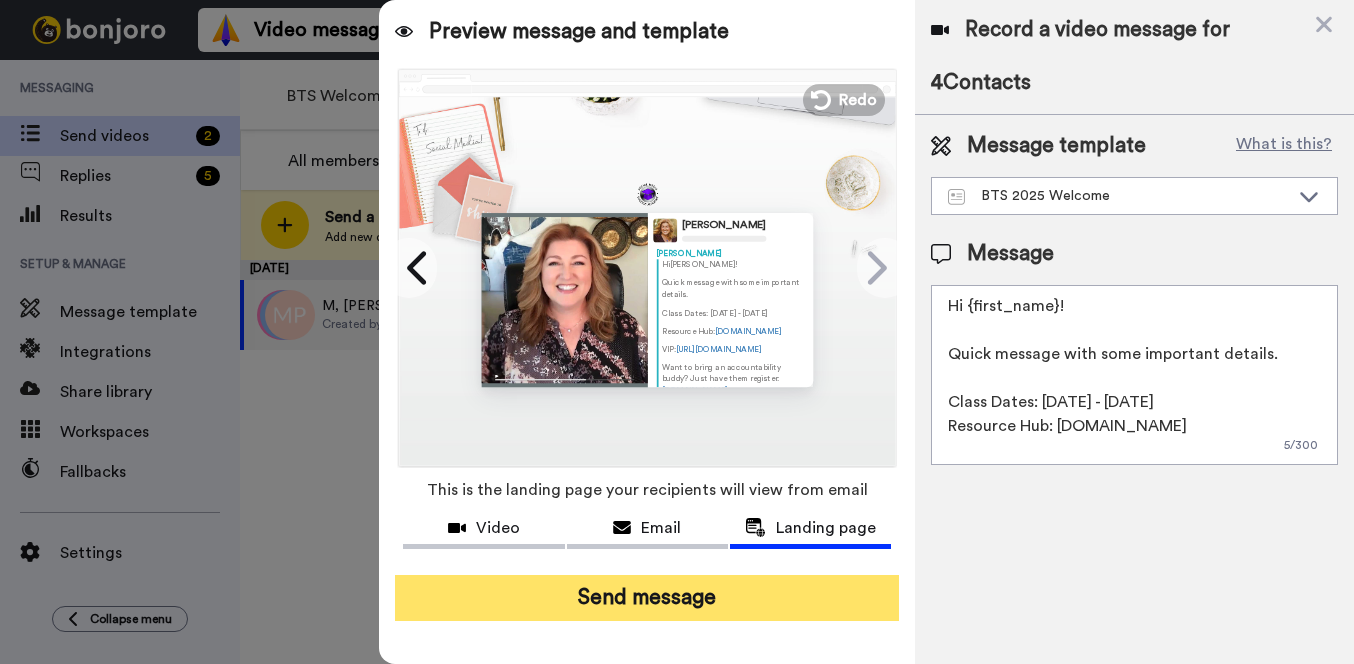 click on "Send message" at bounding box center (647, 598) 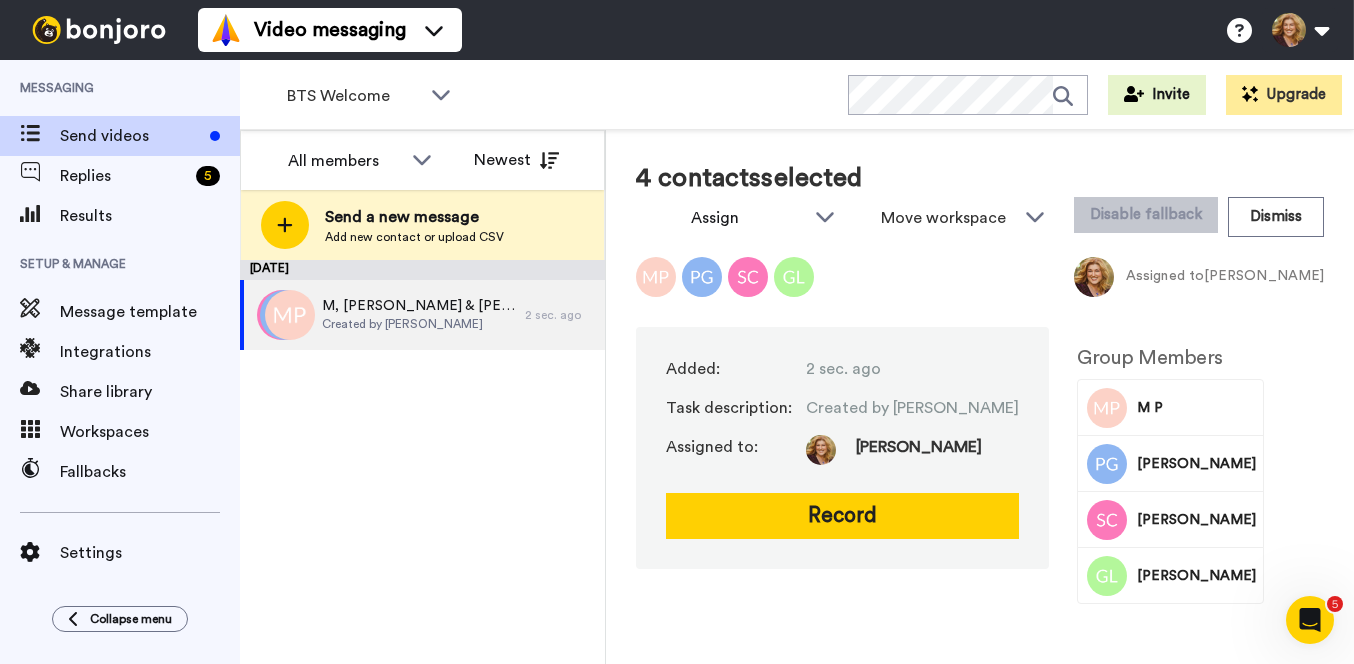 scroll, scrollTop: 0, scrollLeft: 0, axis: both 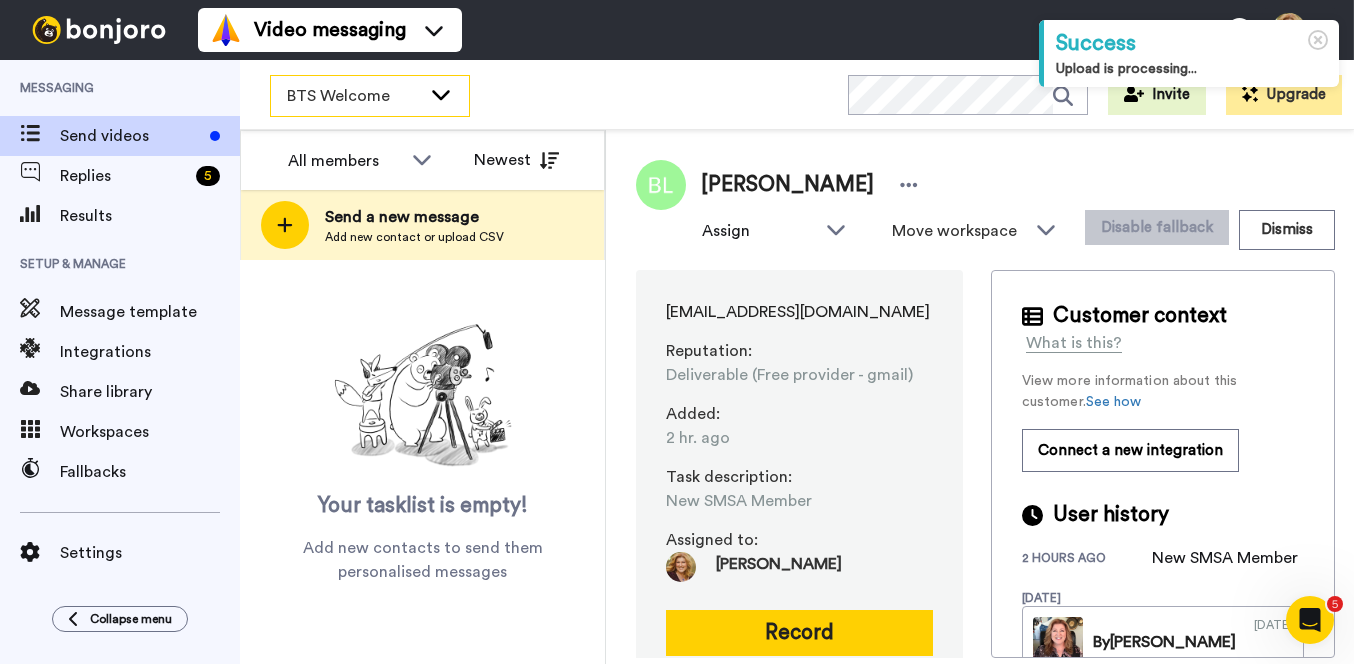 click 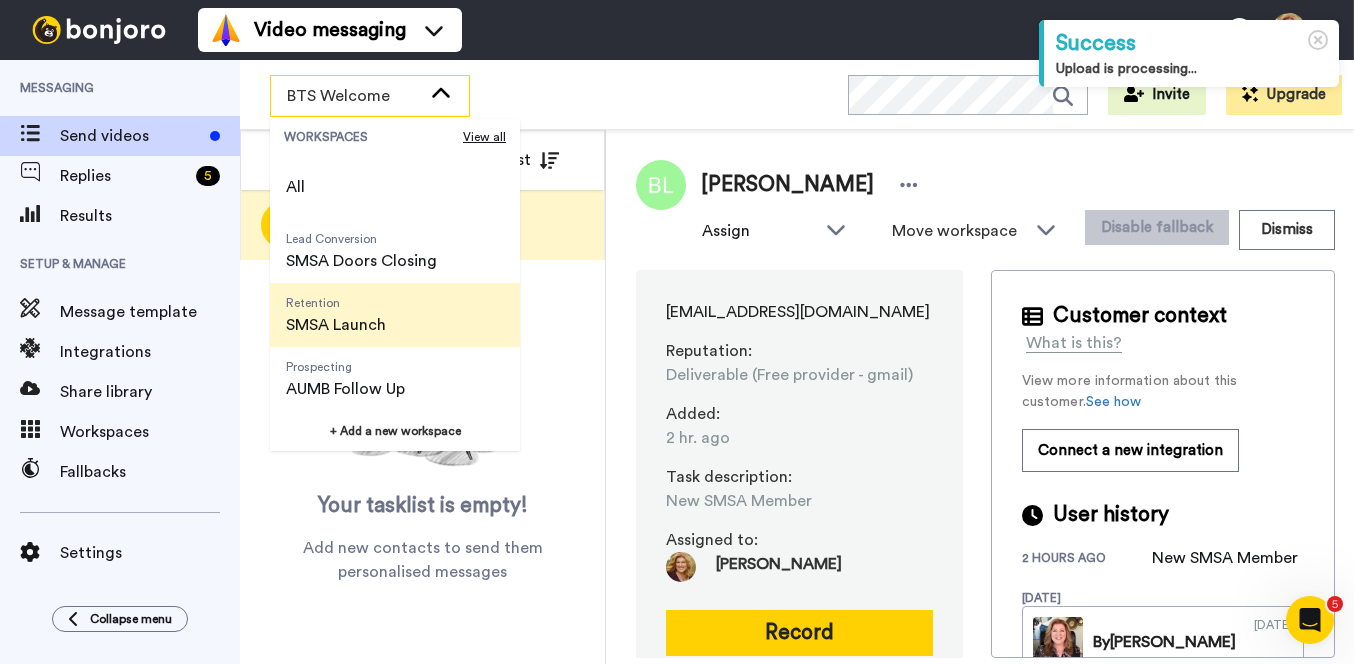 click on "SMSA Launch" at bounding box center (336, 325) 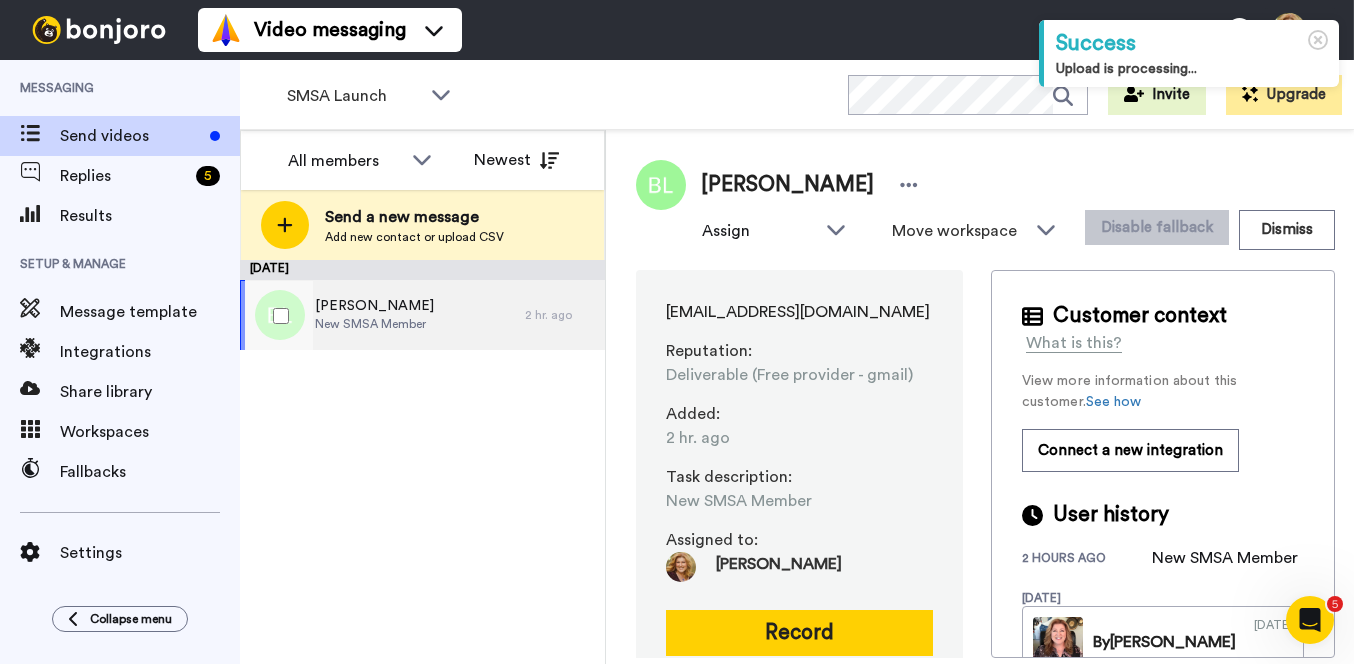 click on "Barb Lyon" at bounding box center [374, 306] 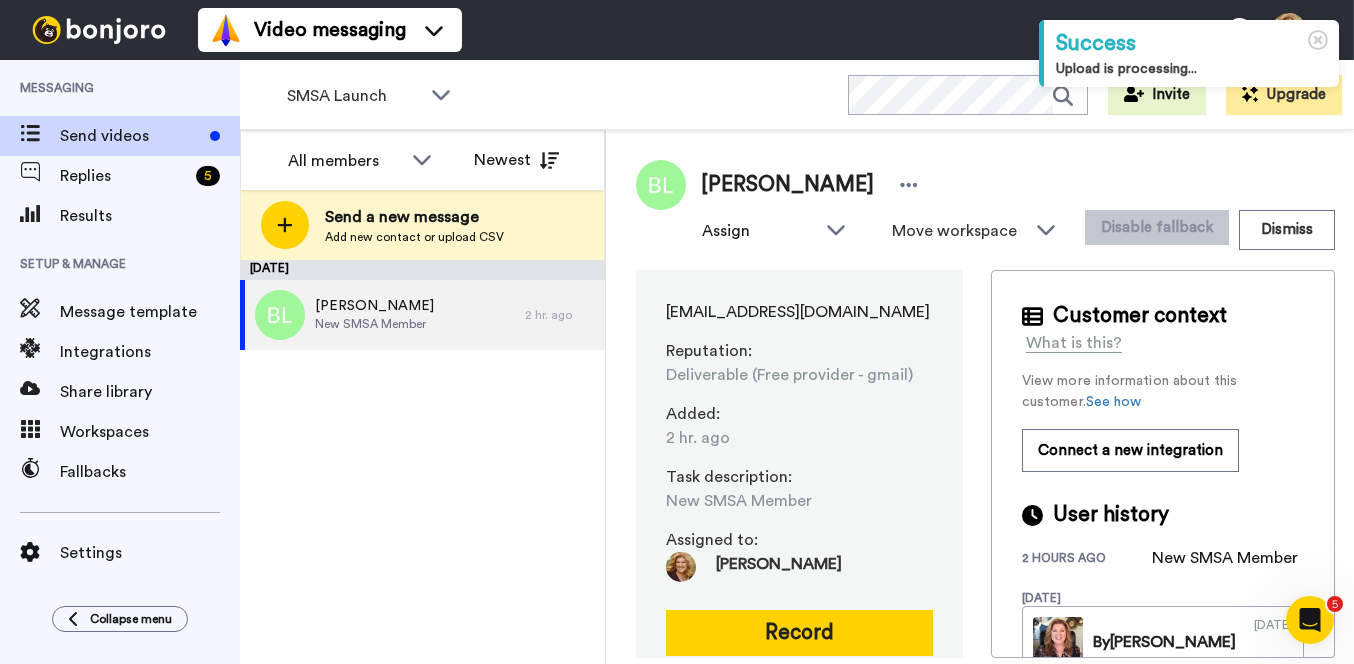 scroll, scrollTop: 28, scrollLeft: 0, axis: vertical 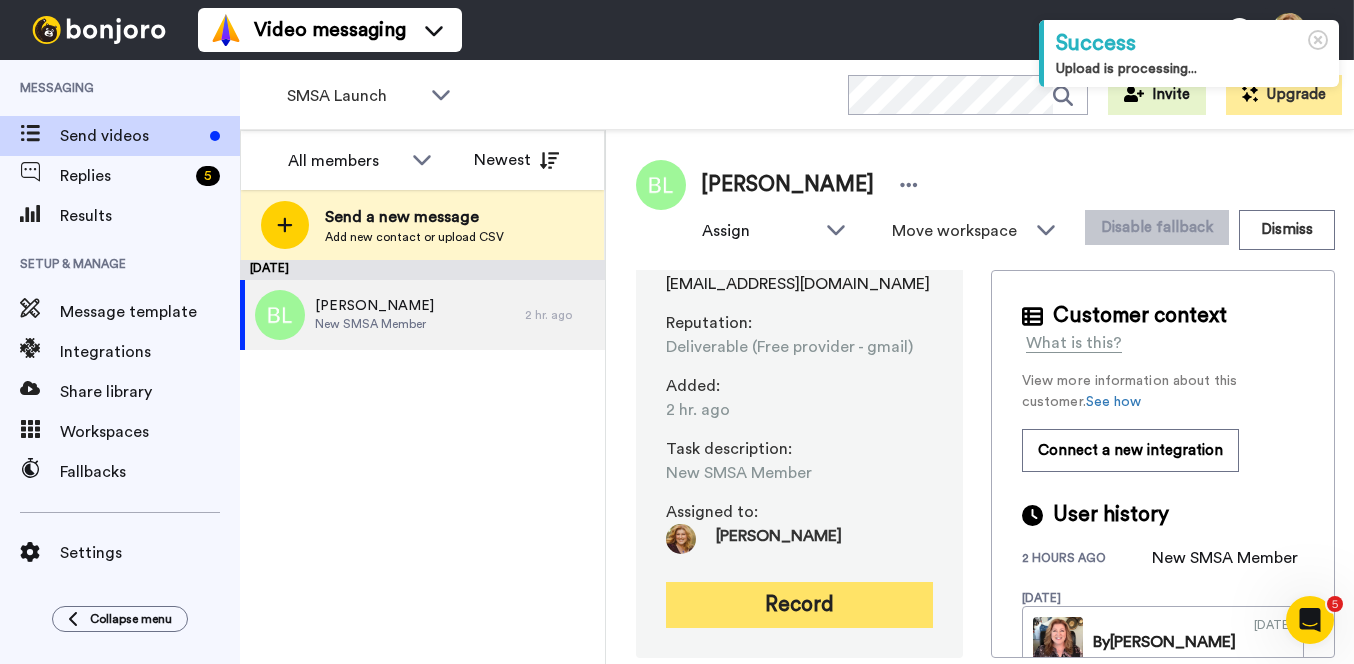 click on "Record" at bounding box center [799, 605] 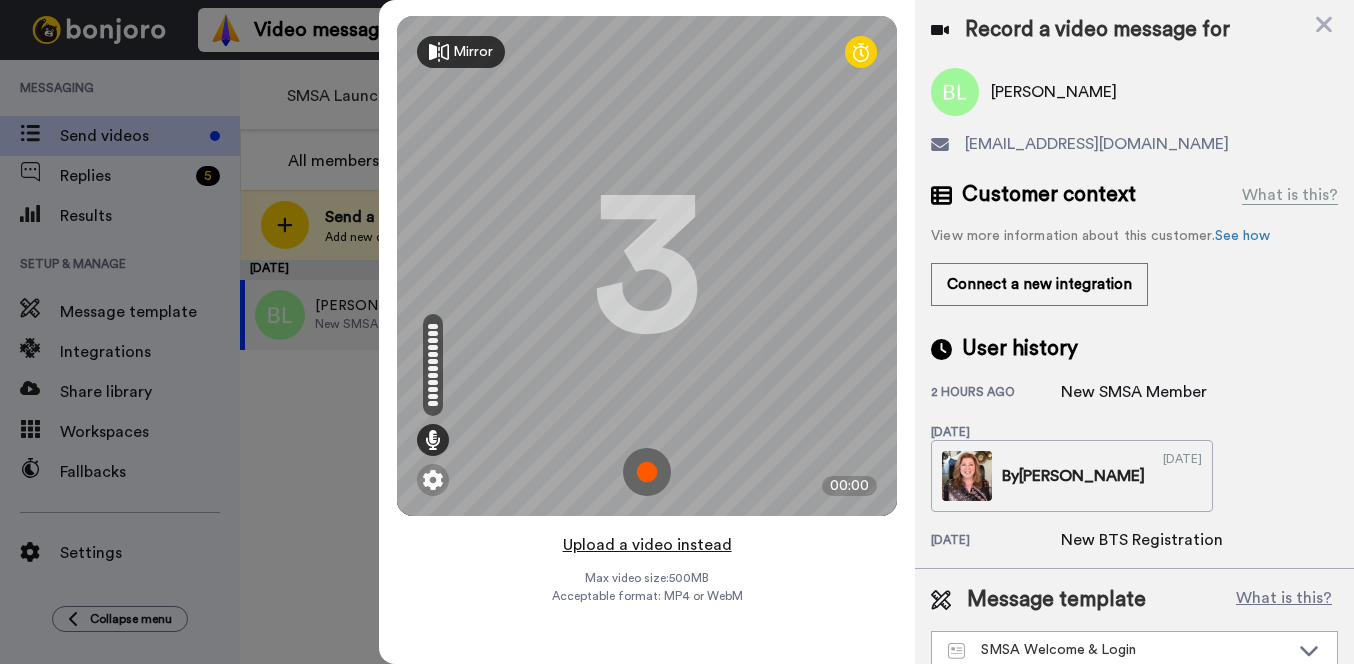 click on "Upload a video instead" at bounding box center [647, 545] 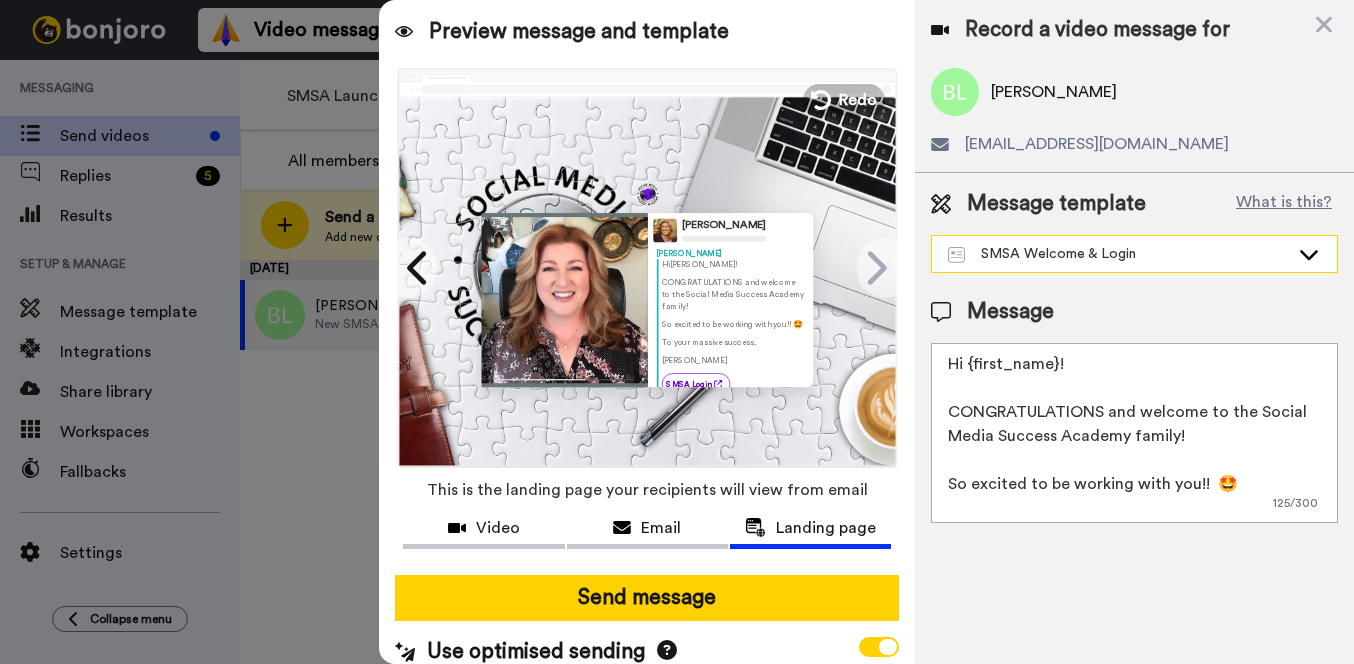 click on "SMSA Welcome & Login" at bounding box center [1118, 254] 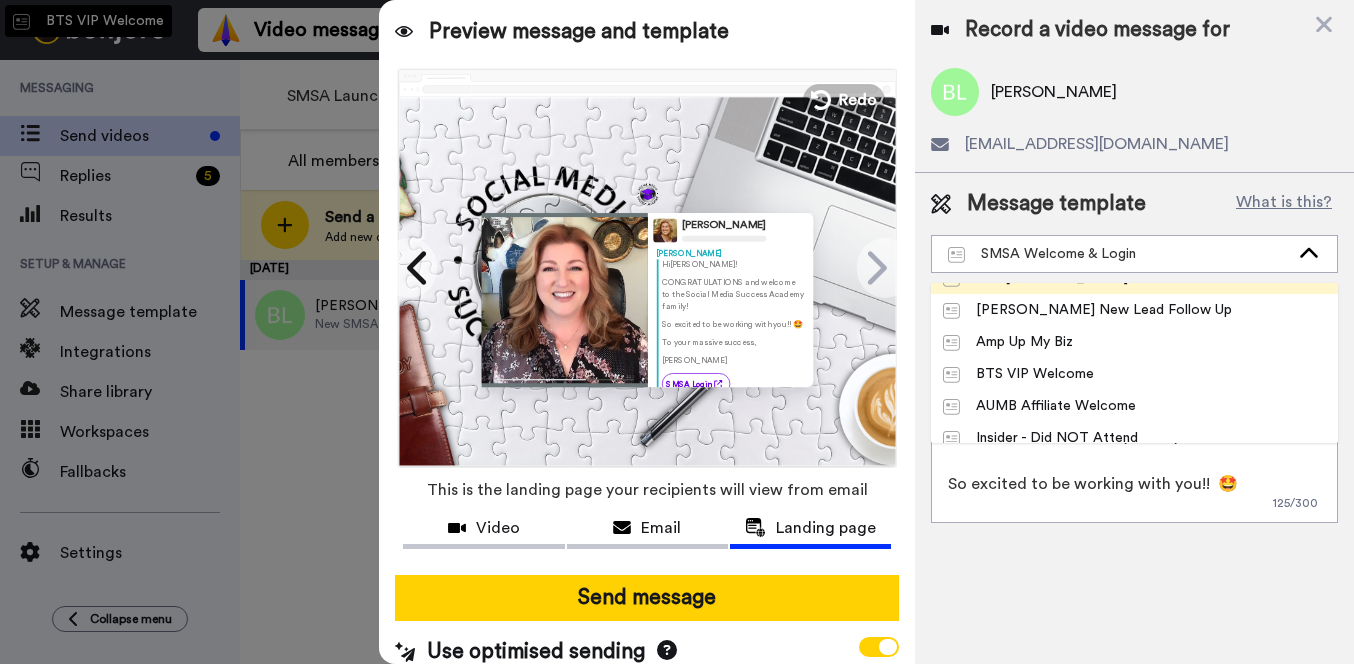 scroll, scrollTop: 217, scrollLeft: 0, axis: vertical 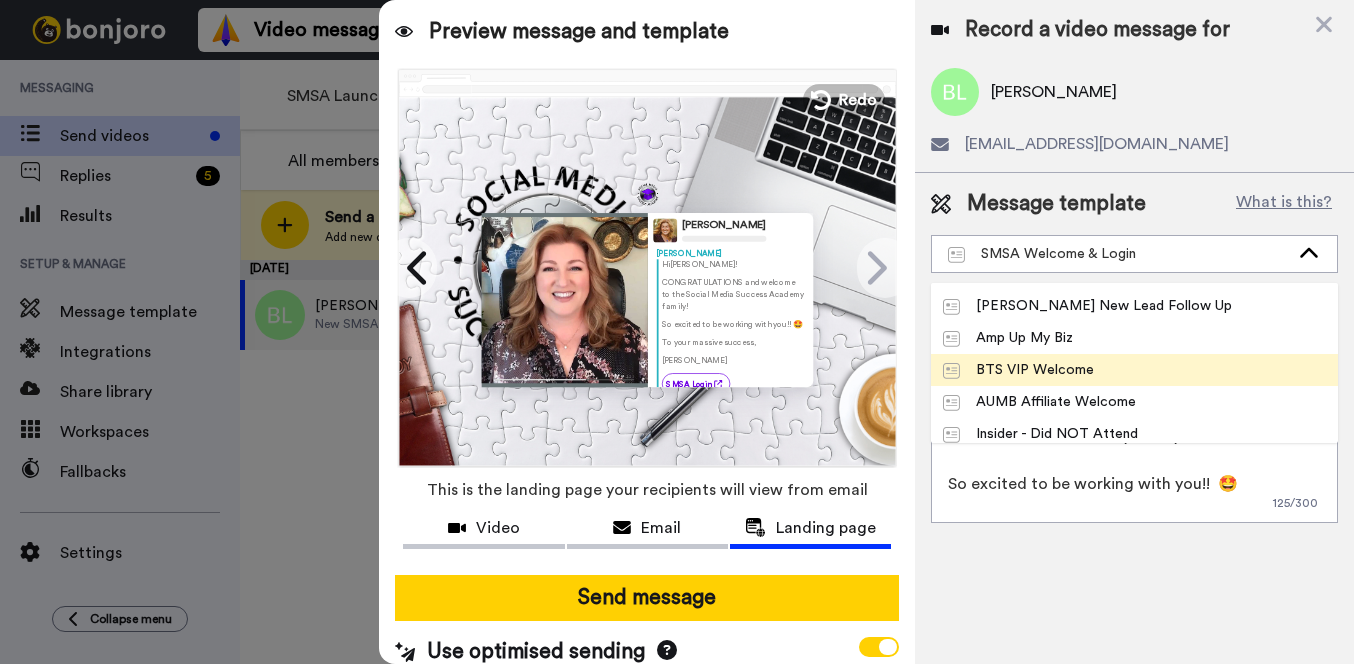 click on "BTS VIP Welcome" at bounding box center (1018, 370) 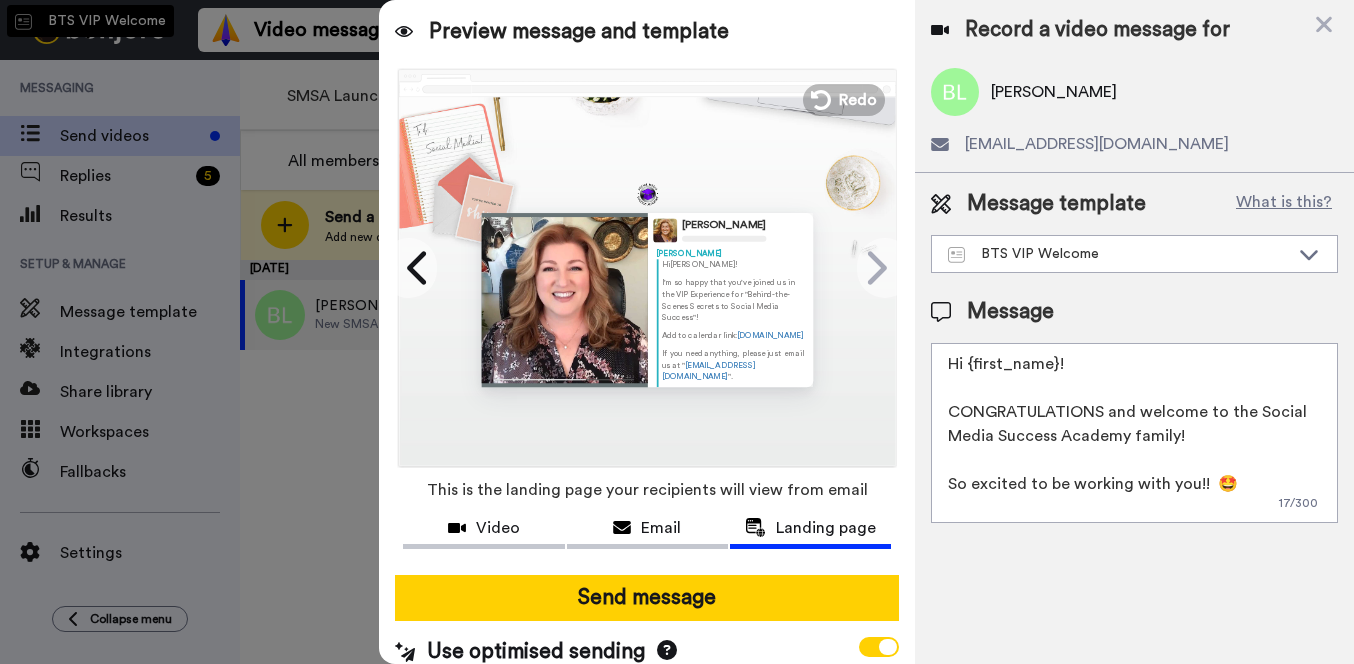 type on "Hi {first_name}!
I'm so happy that you've joined us in the VIP Experience for "Behind-the-Scenes Secrets to Social Media Success"!
Add to calendar link: VIPEvents.AmpUpMyBiz.com
If you need anything, please just email us at "Connect@AmpUpMyBiz.com".
See you soon! 🤩
~ Bridget" 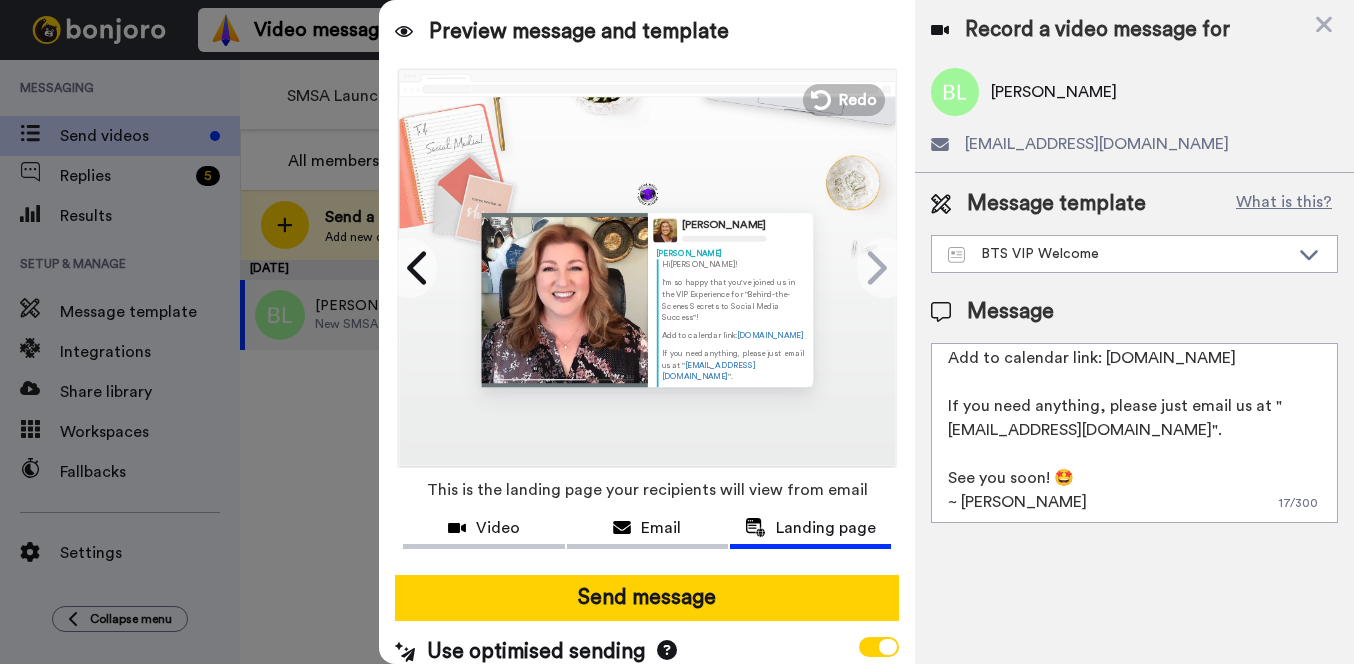 scroll, scrollTop: 0, scrollLeft: 0, axis: both 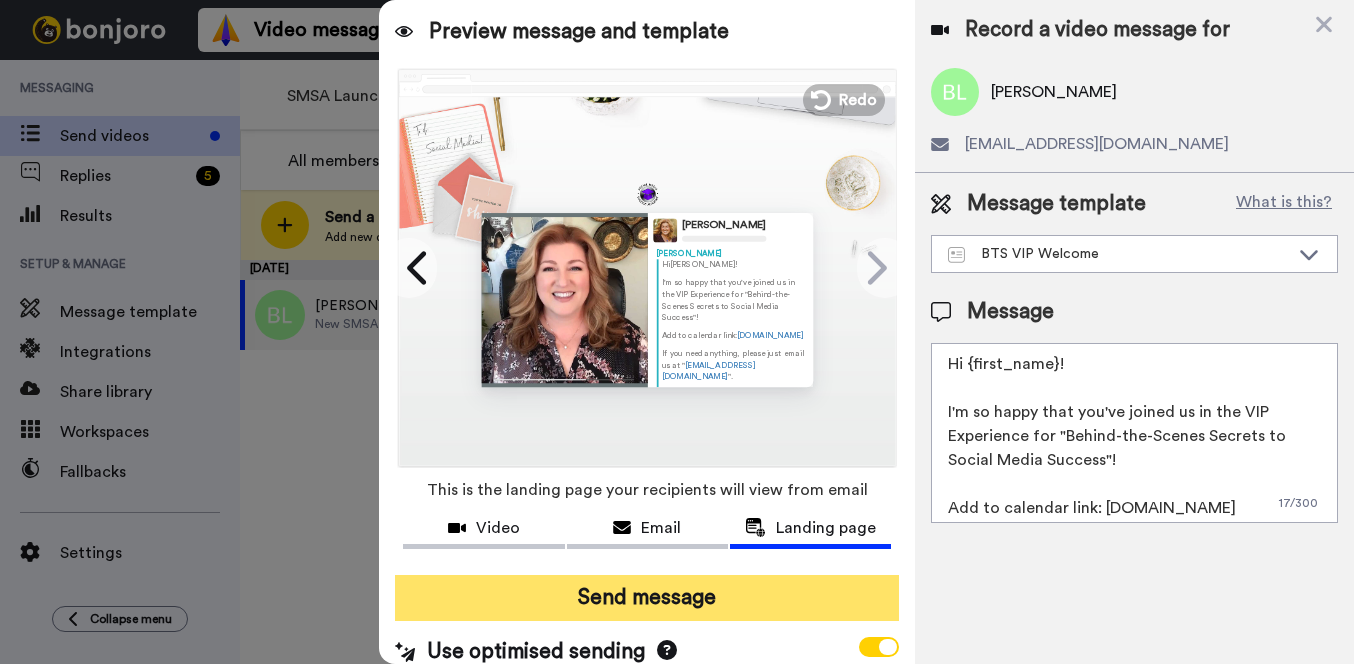 click on "Send message" at bounding box center [647, 598] 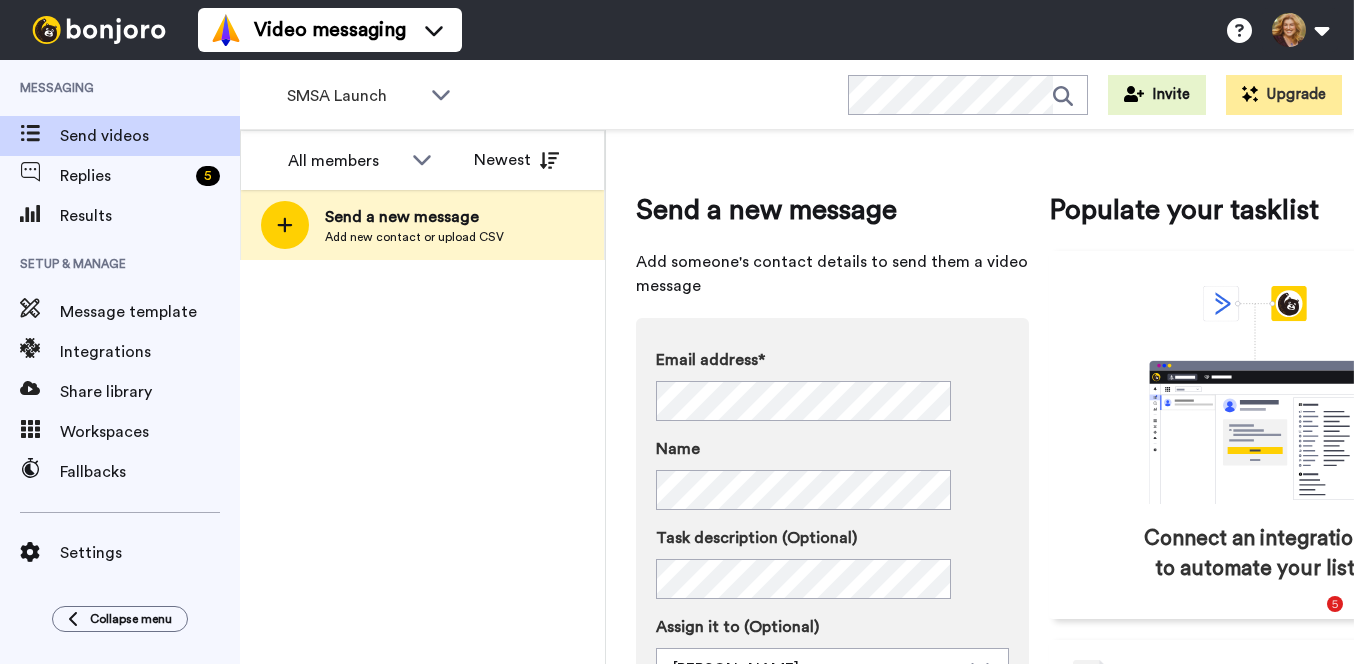 scroll, scrollTop: 0, scrollLeft: 0, axis: both 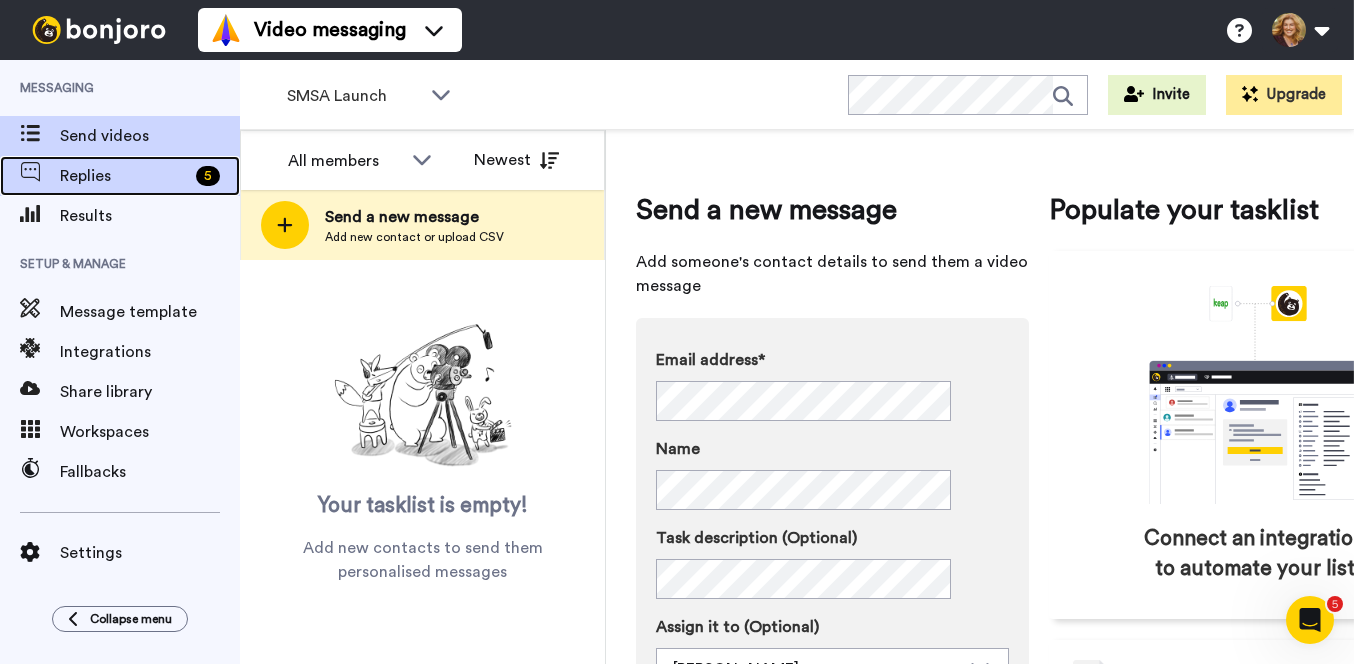 click on "Replies" at bounding box center [124, 176] 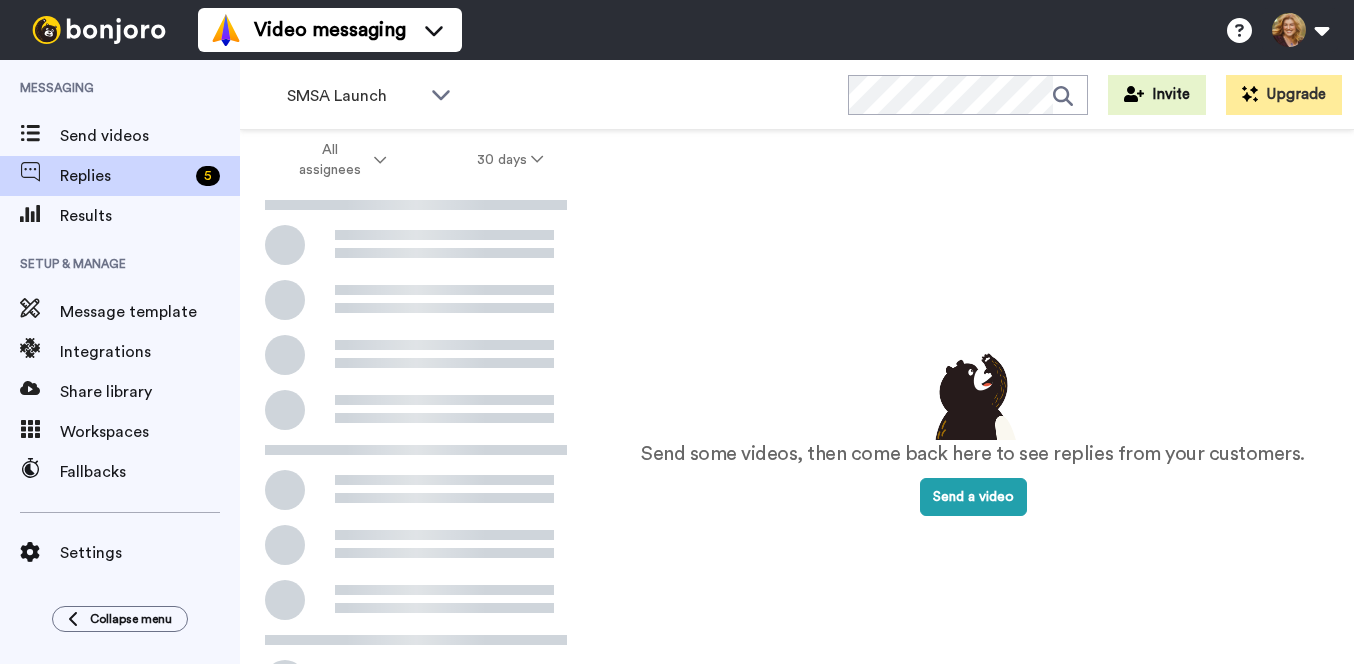 scroll, scrollTop: 0, scrollLeft: 0, axis: both 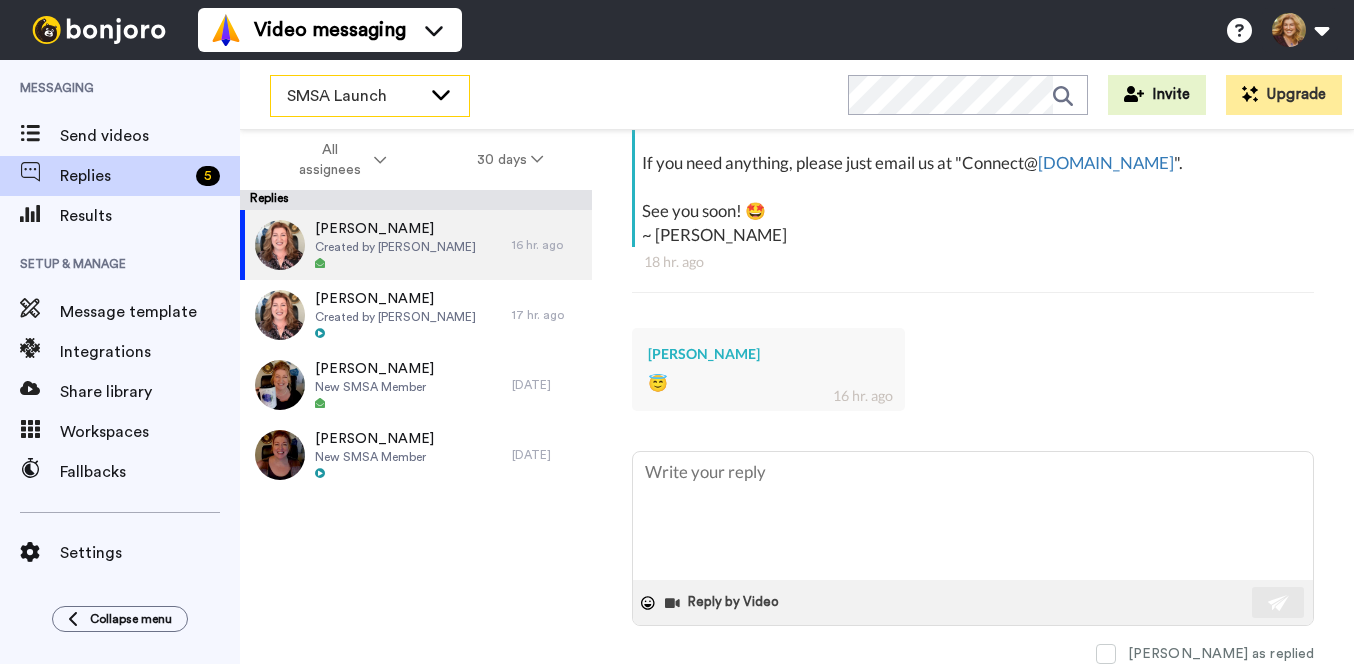 click 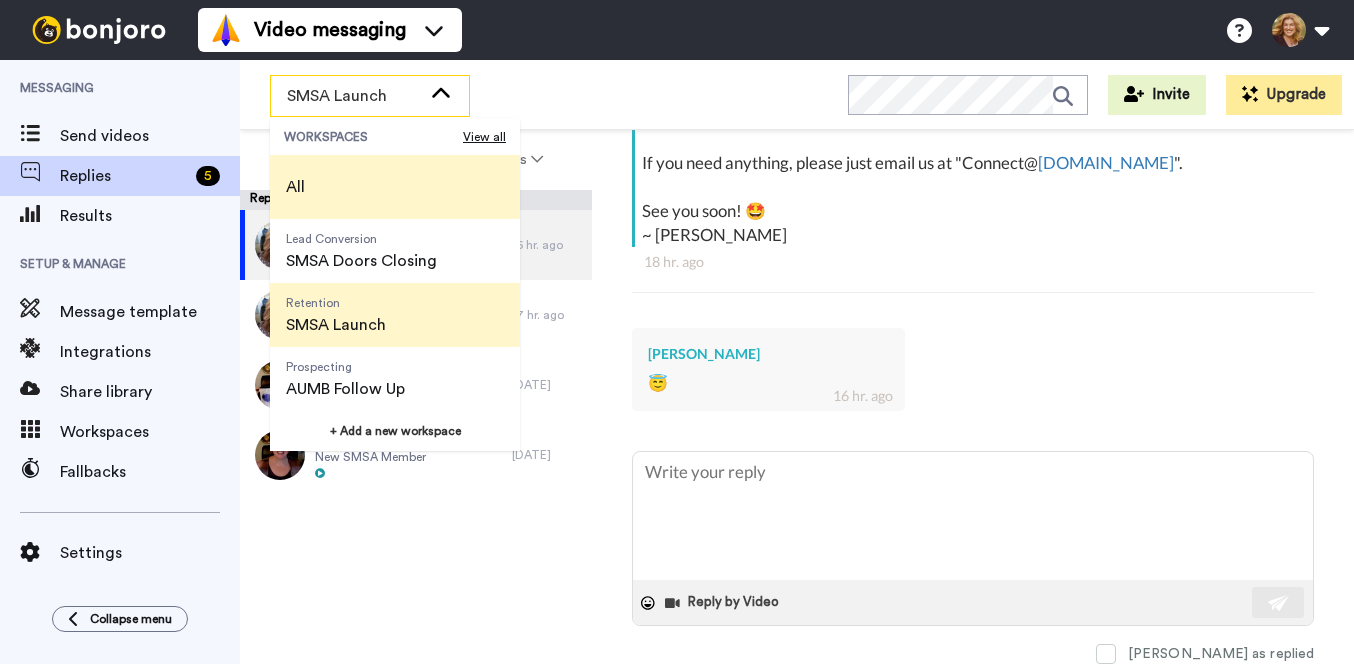 click on "All" at bounding box center [395, 187] 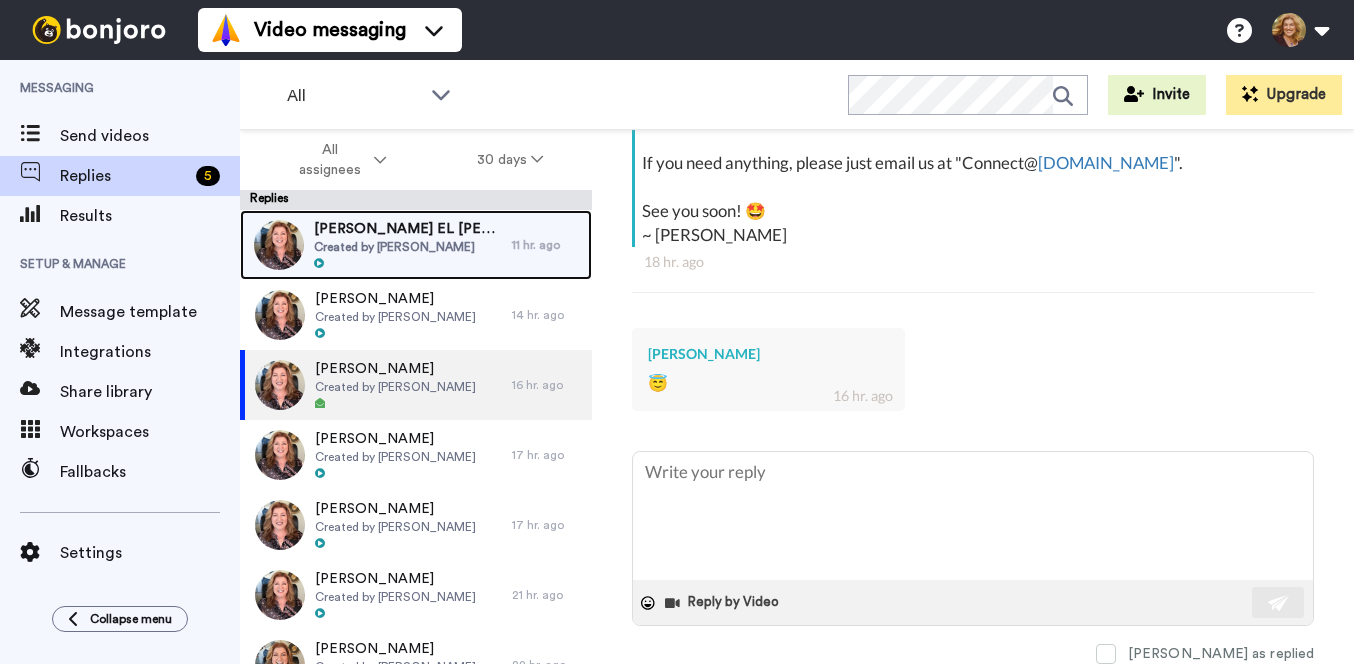 click on "Created by Bridget Brady" at bounding box center [408, 247] 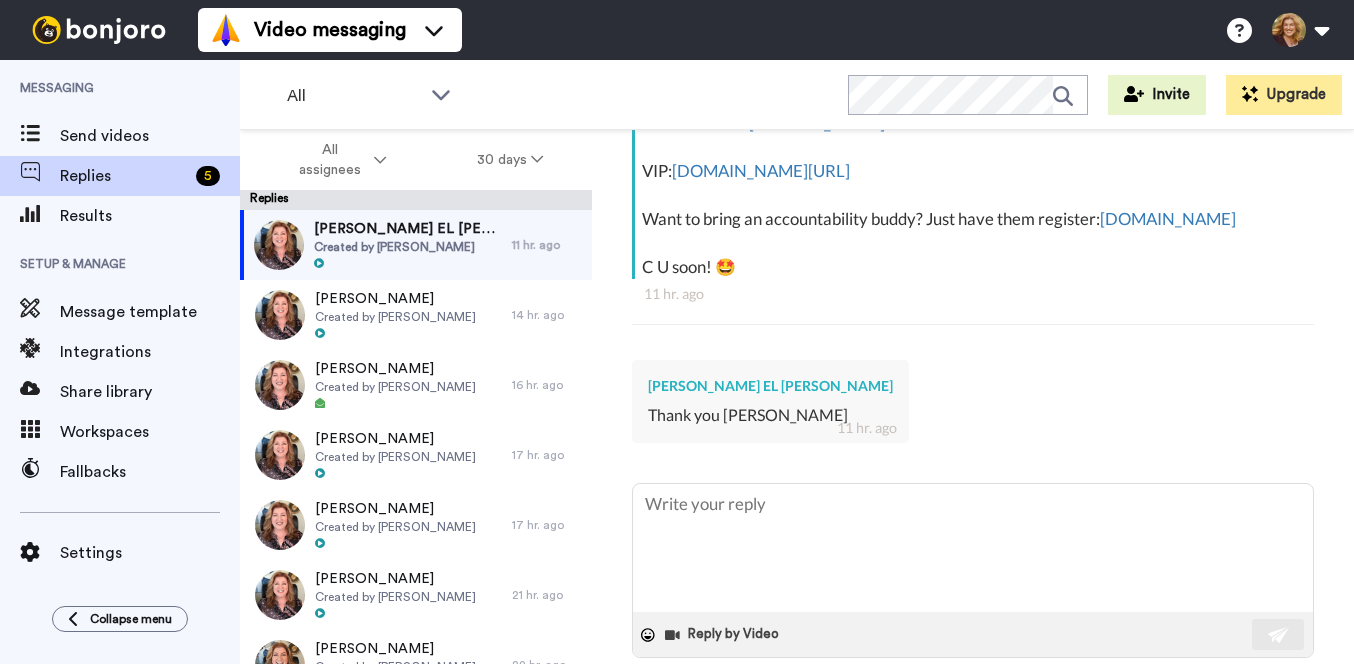 scroll, scrollTop: 563, scrollLeft: 0, axis: vertical 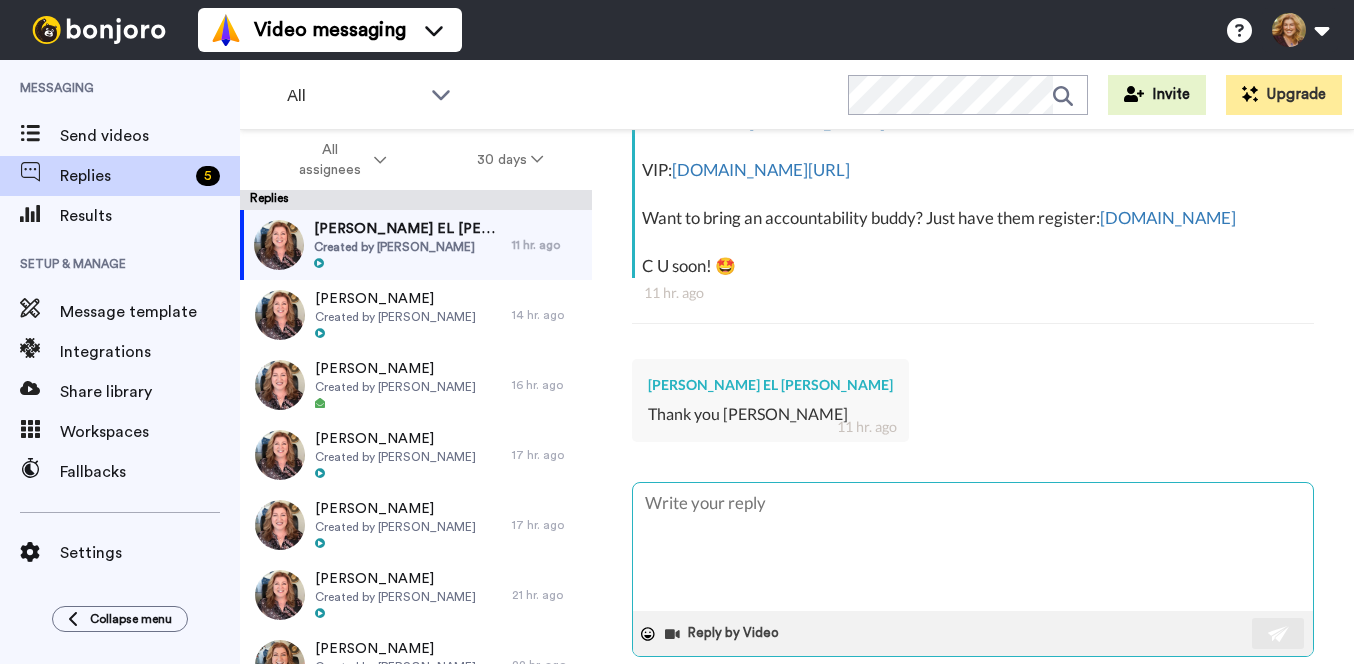 click at bounding box center [973, 547] 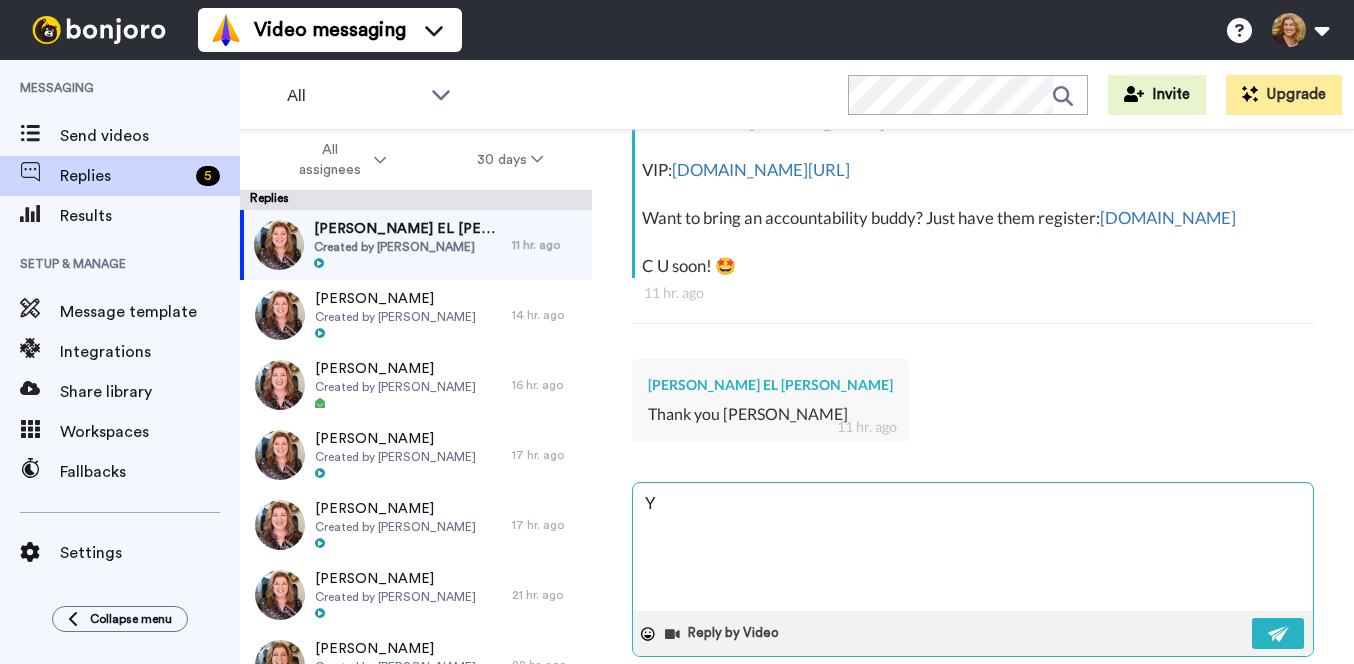 type on "x" 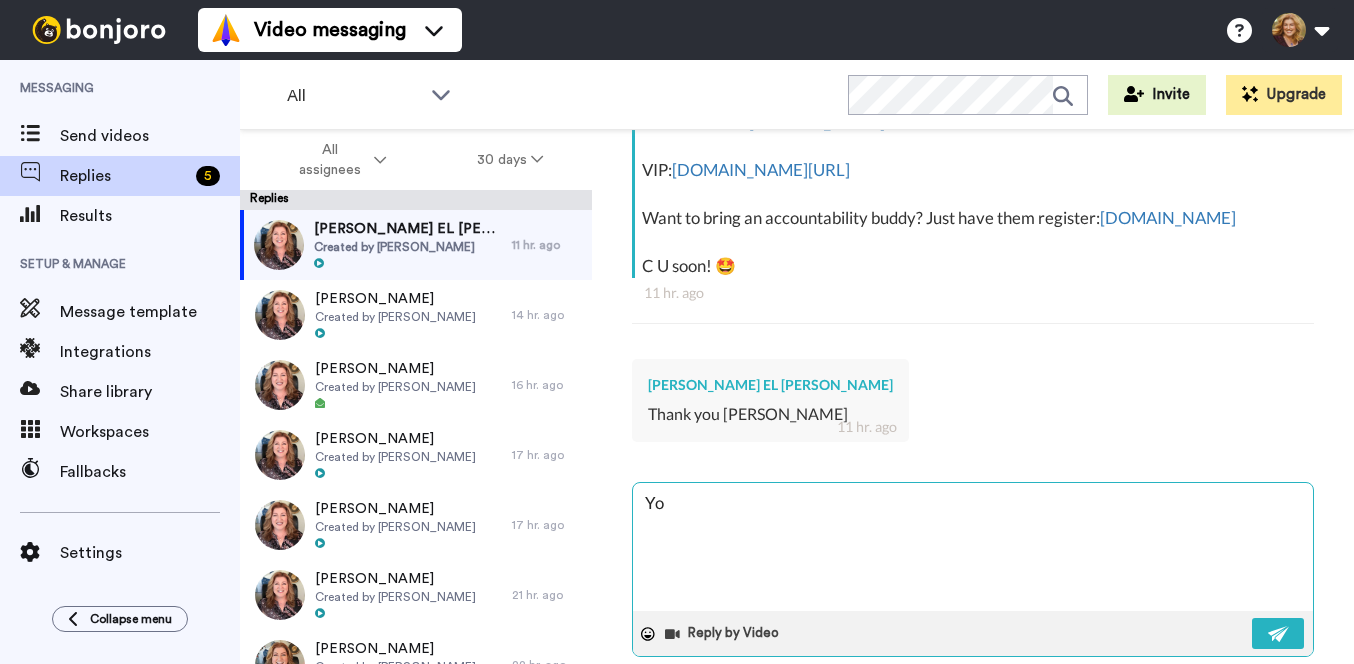 type on "x" 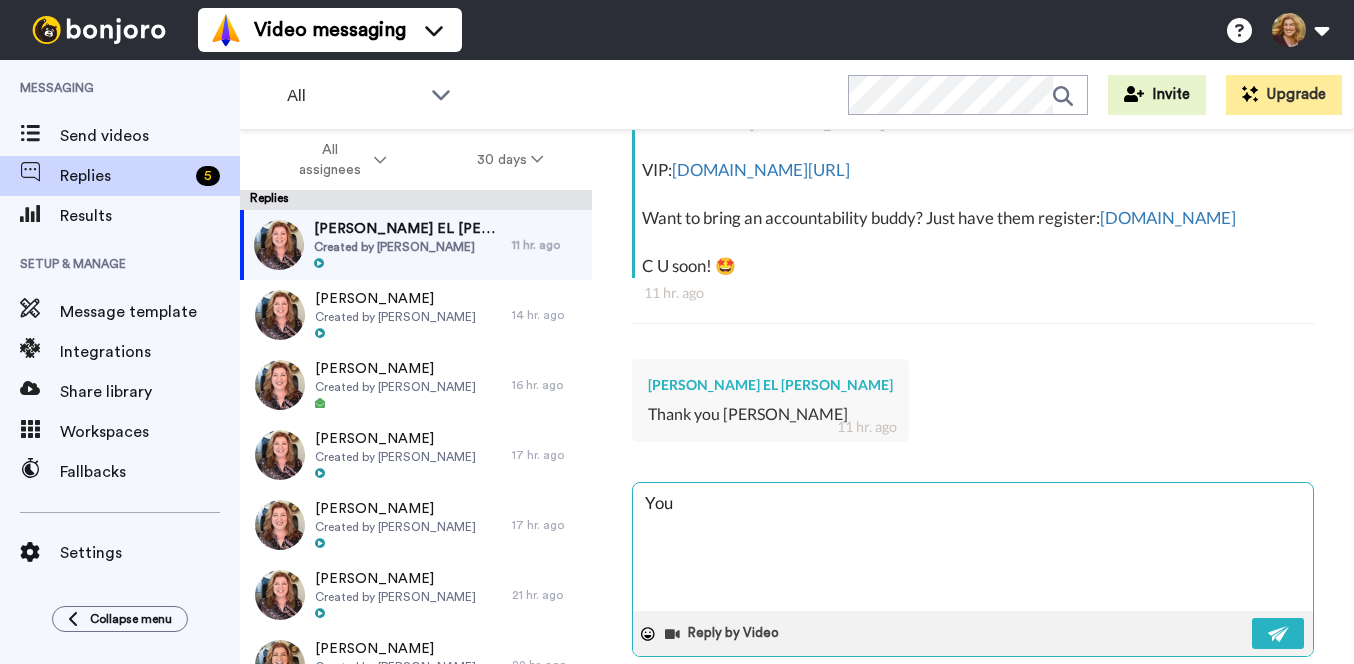 type on "x" 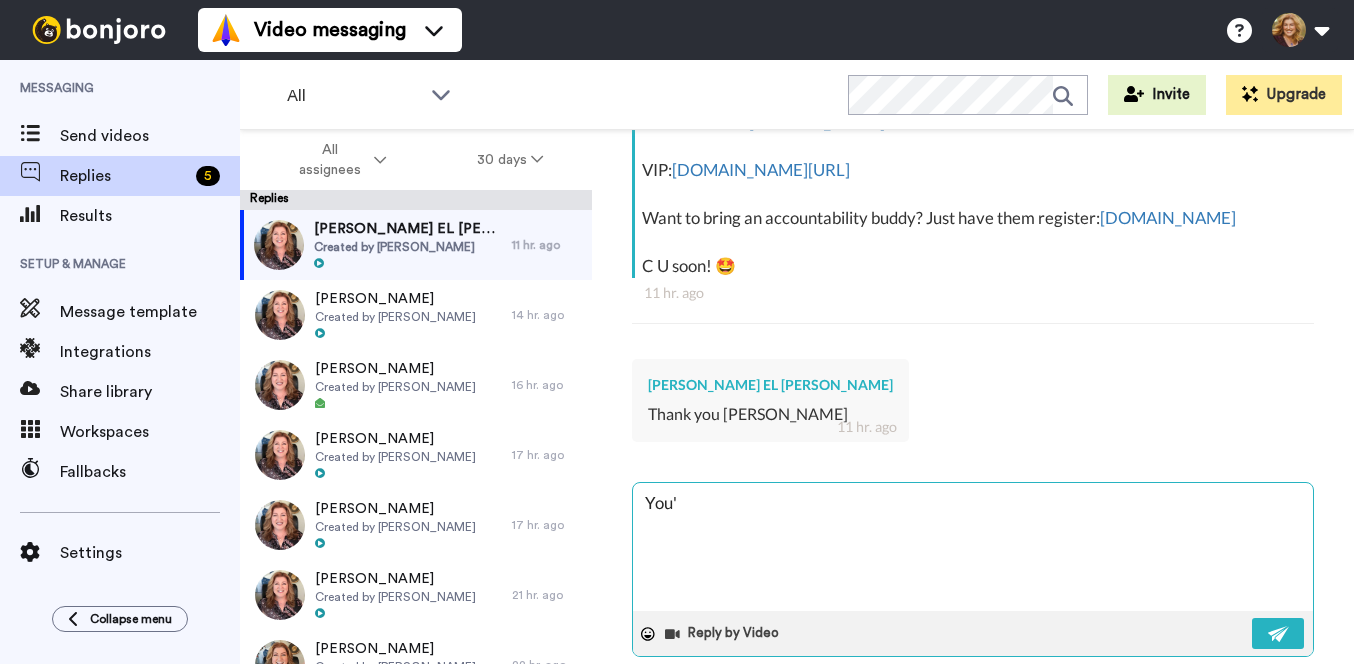 type on "x" 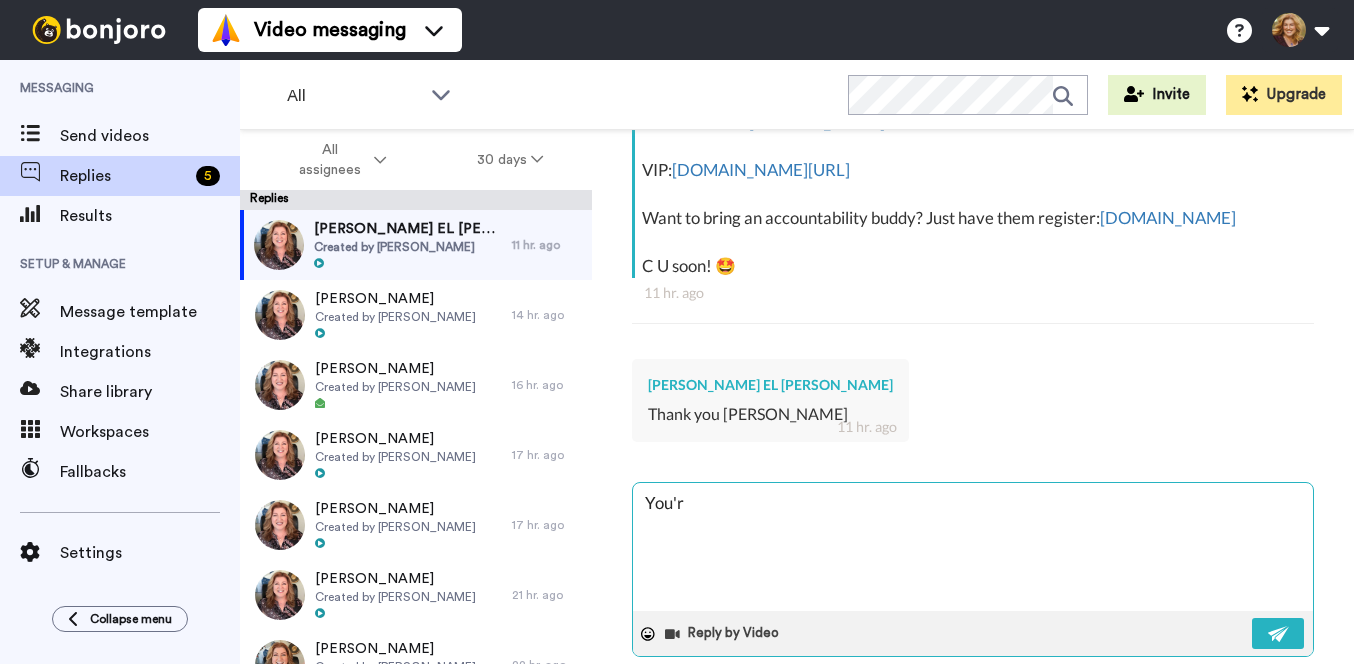 type on "x" 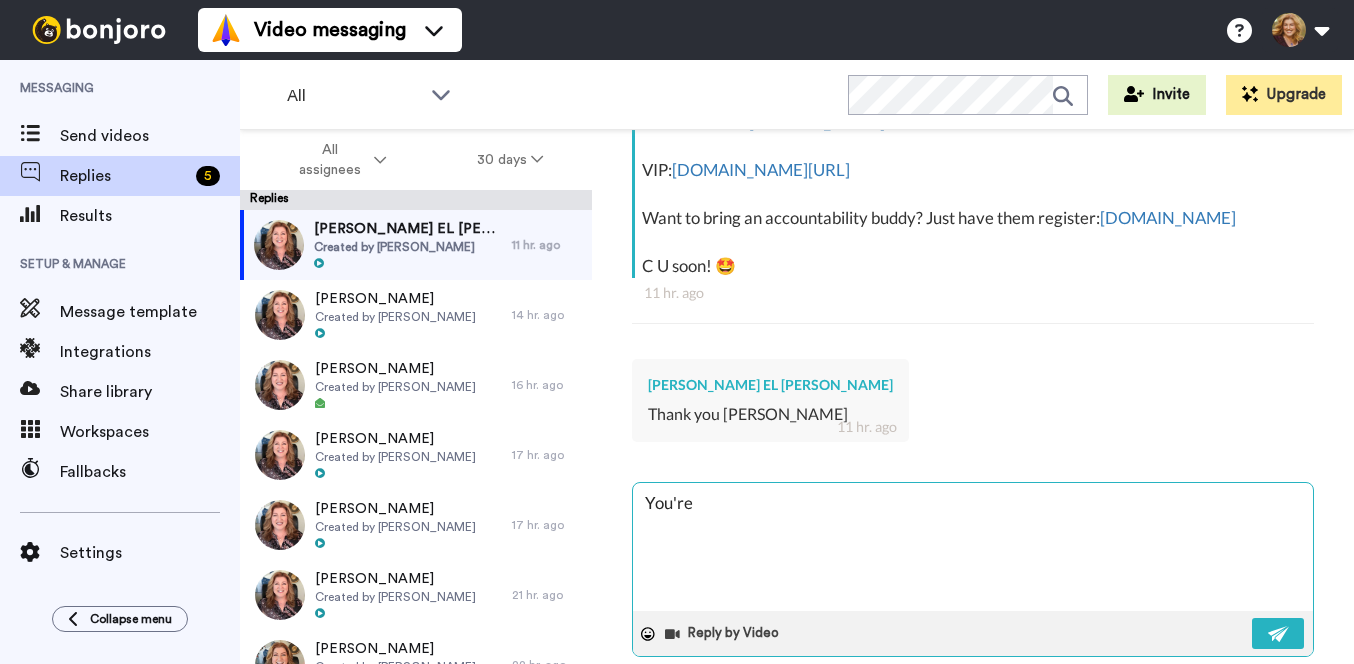 type on "You're" 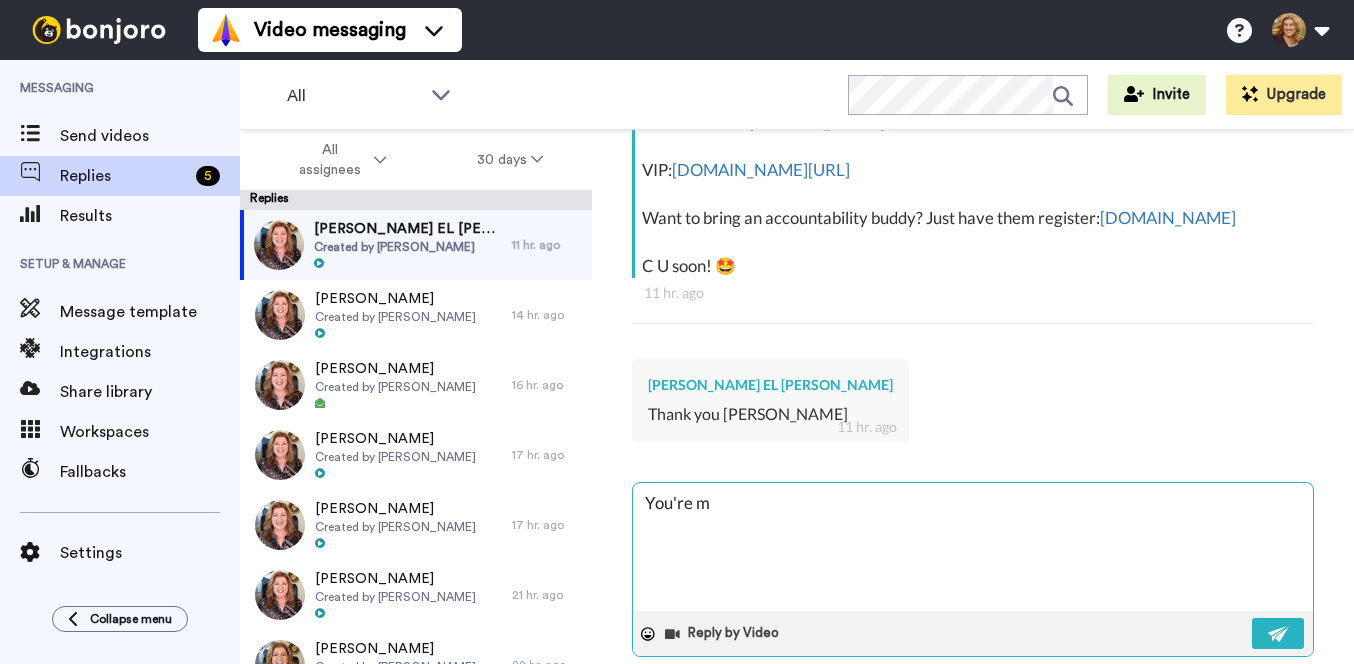 type on "x" 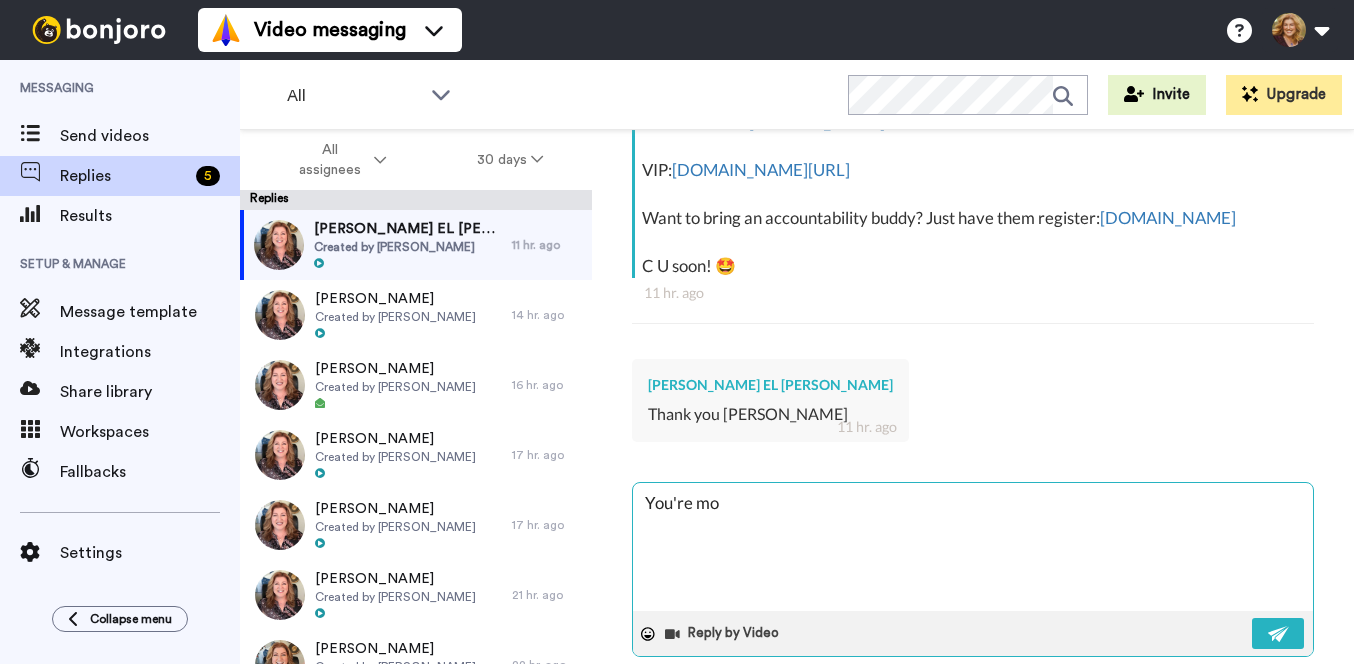 type on "x" 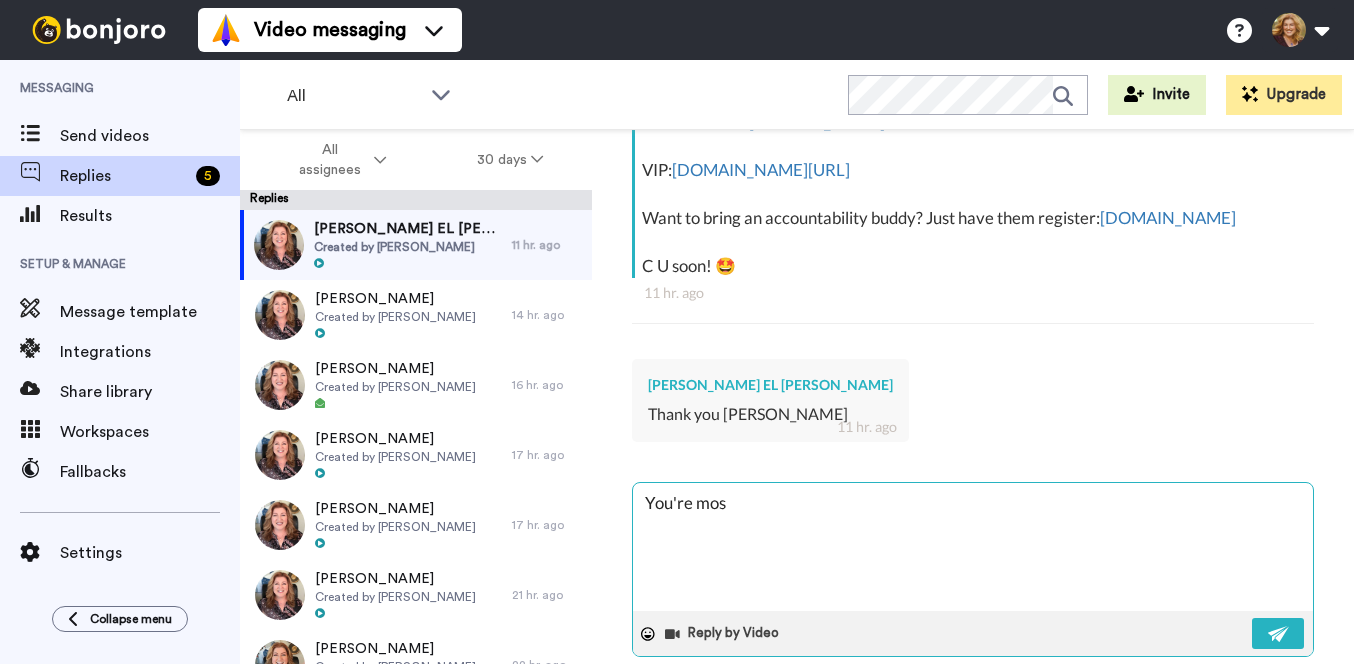 type on "x" 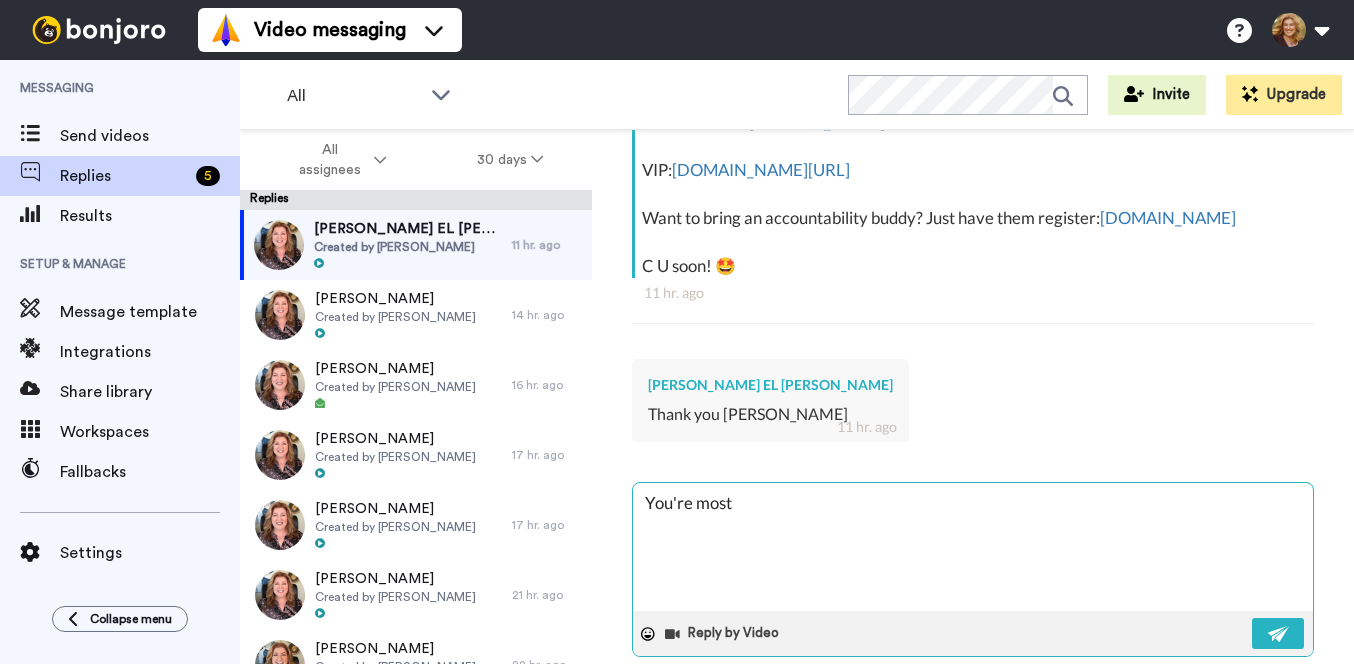 type on "x" 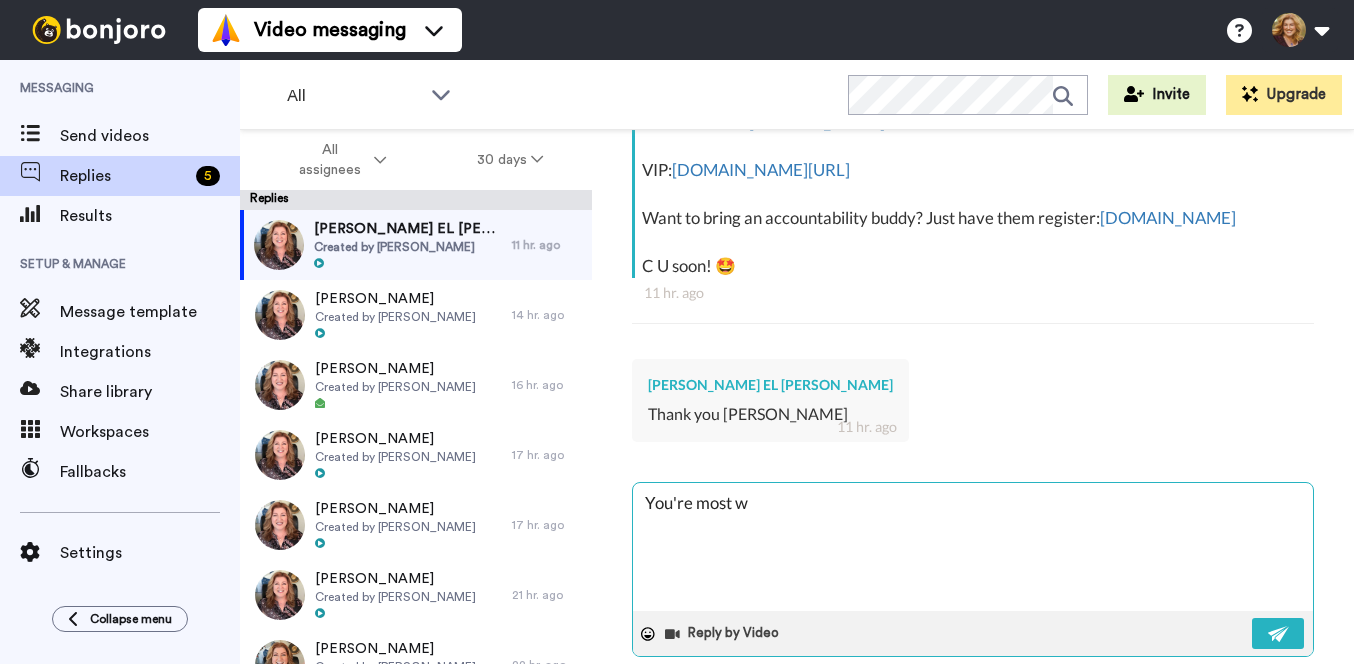 type on "x" 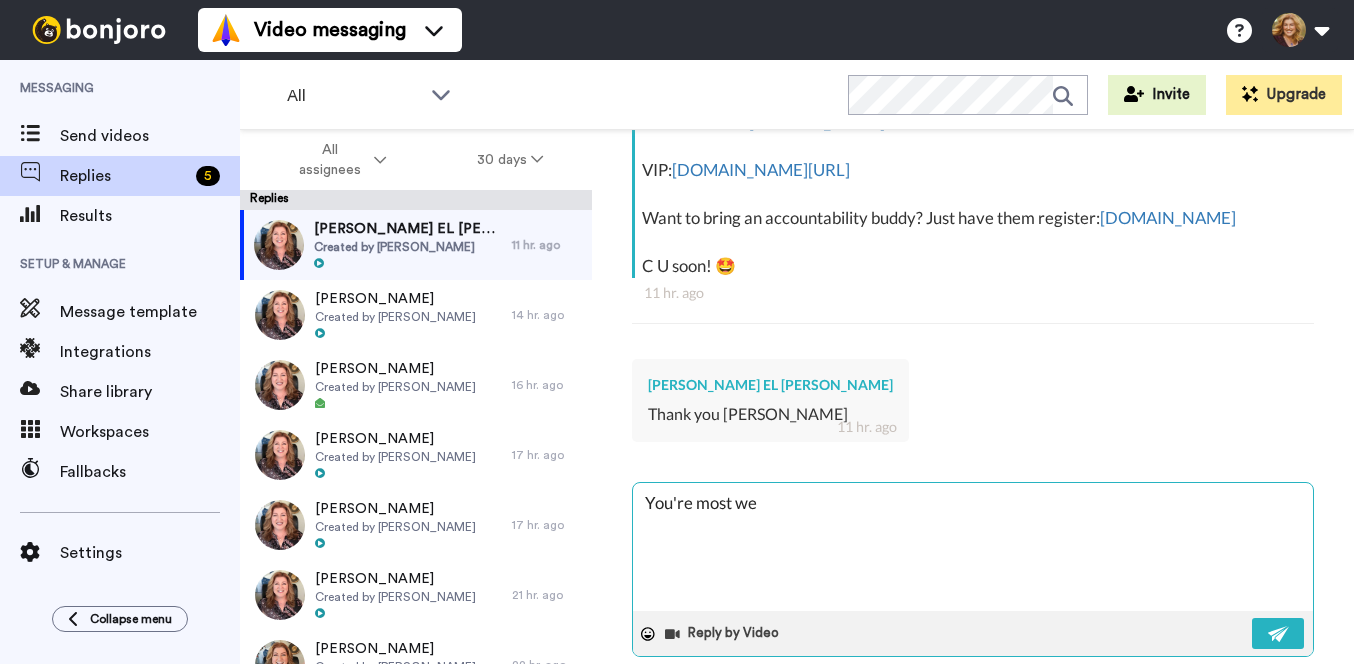 type on "x" 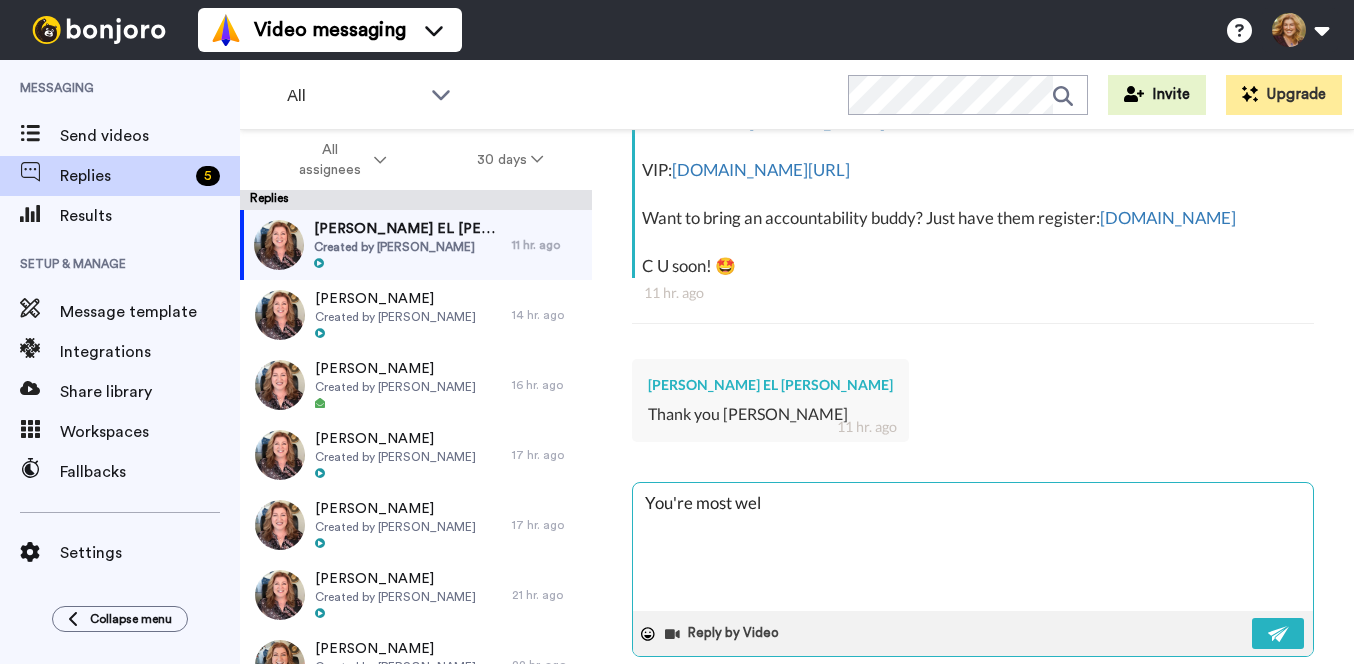 type on "x" 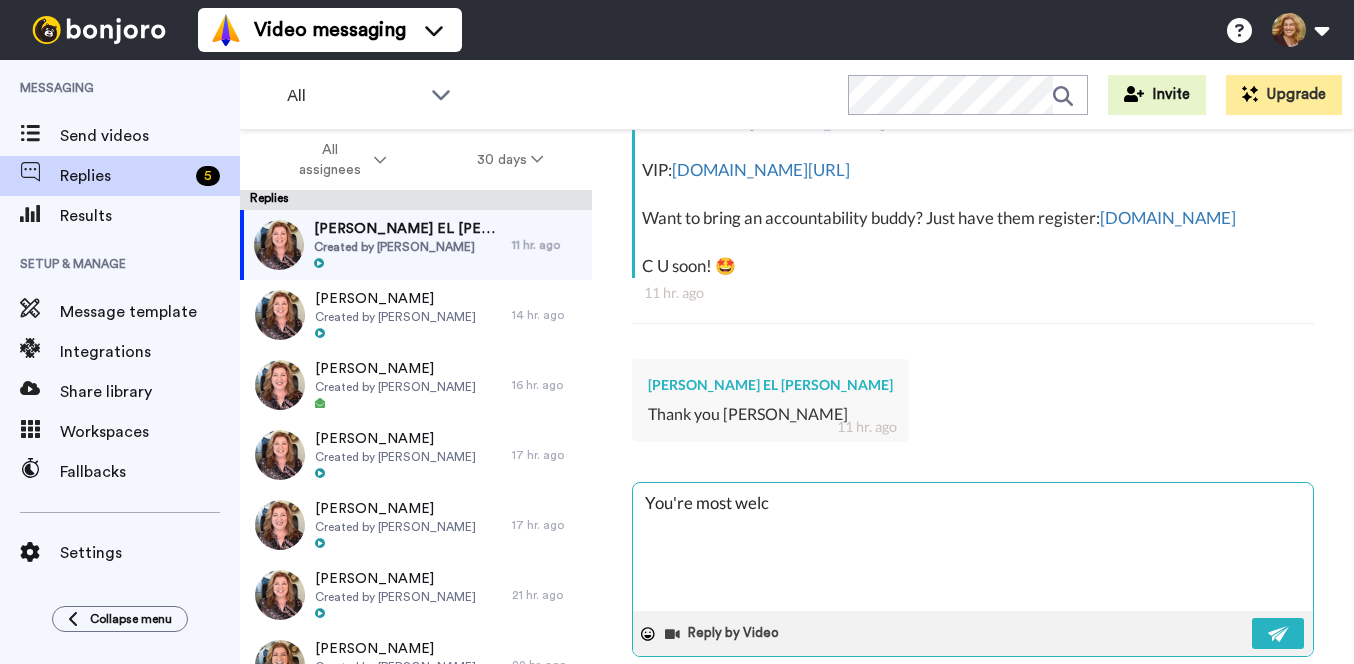 type on "x" 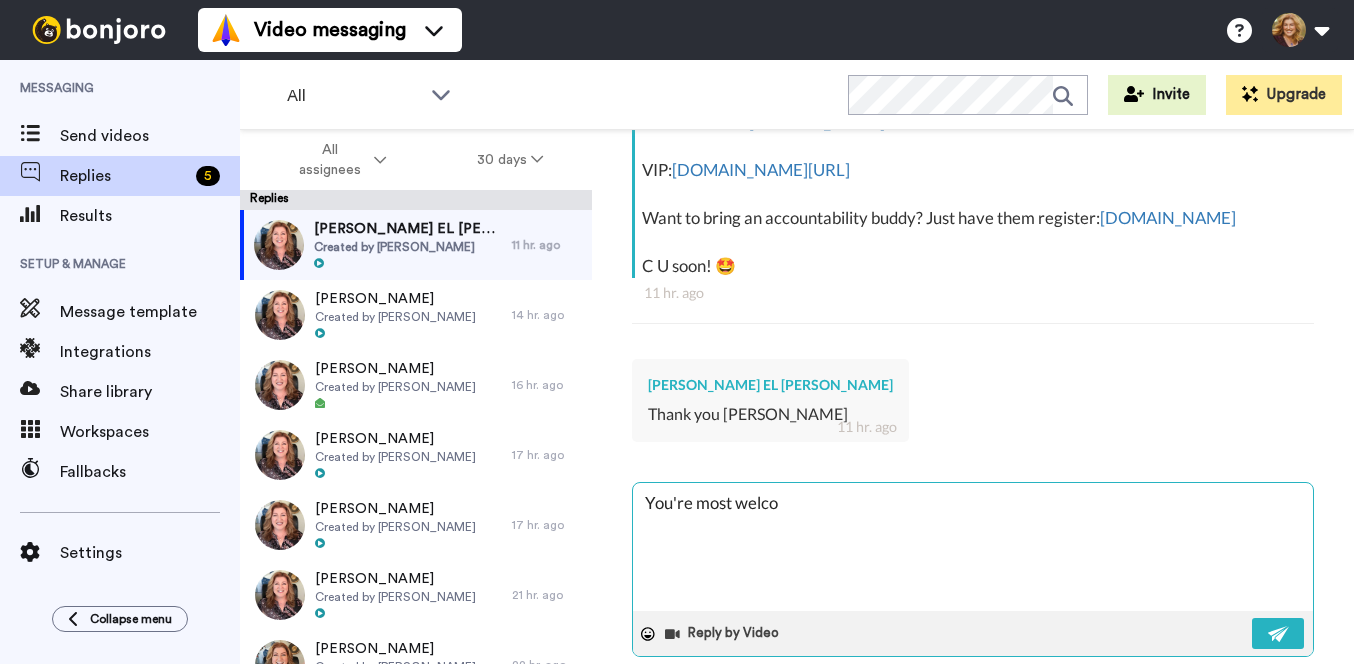 type on "x" 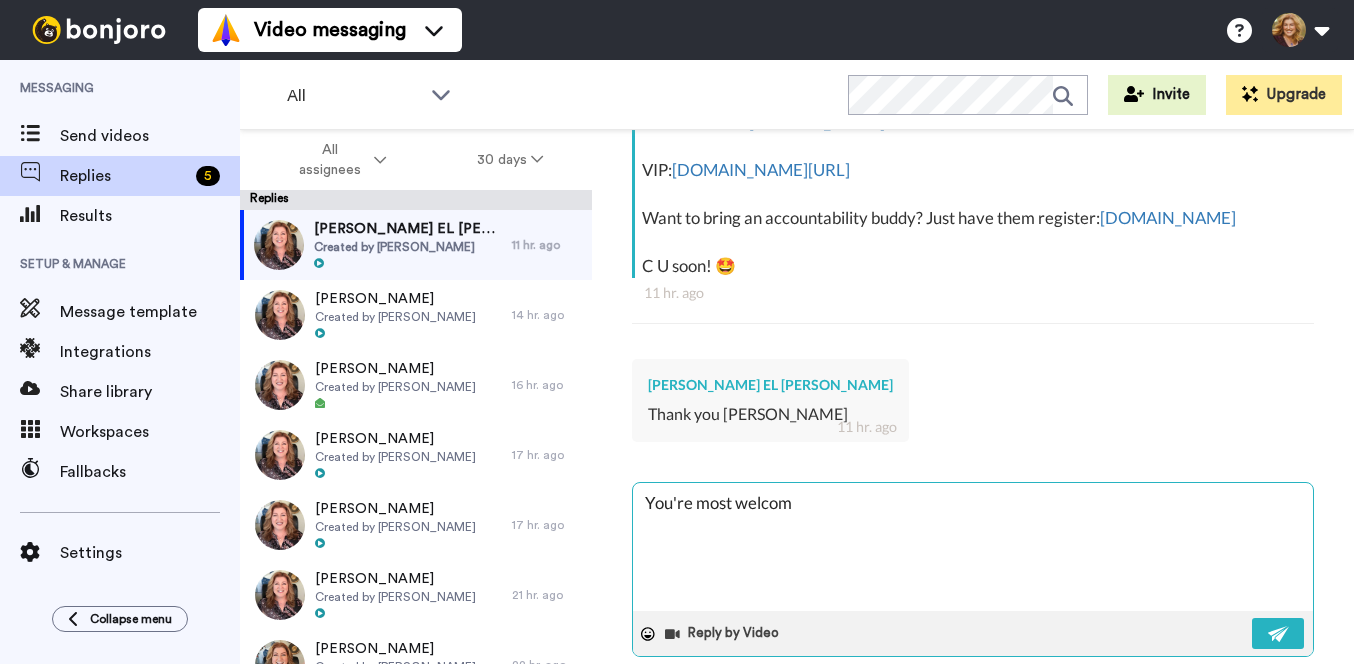type on "x" 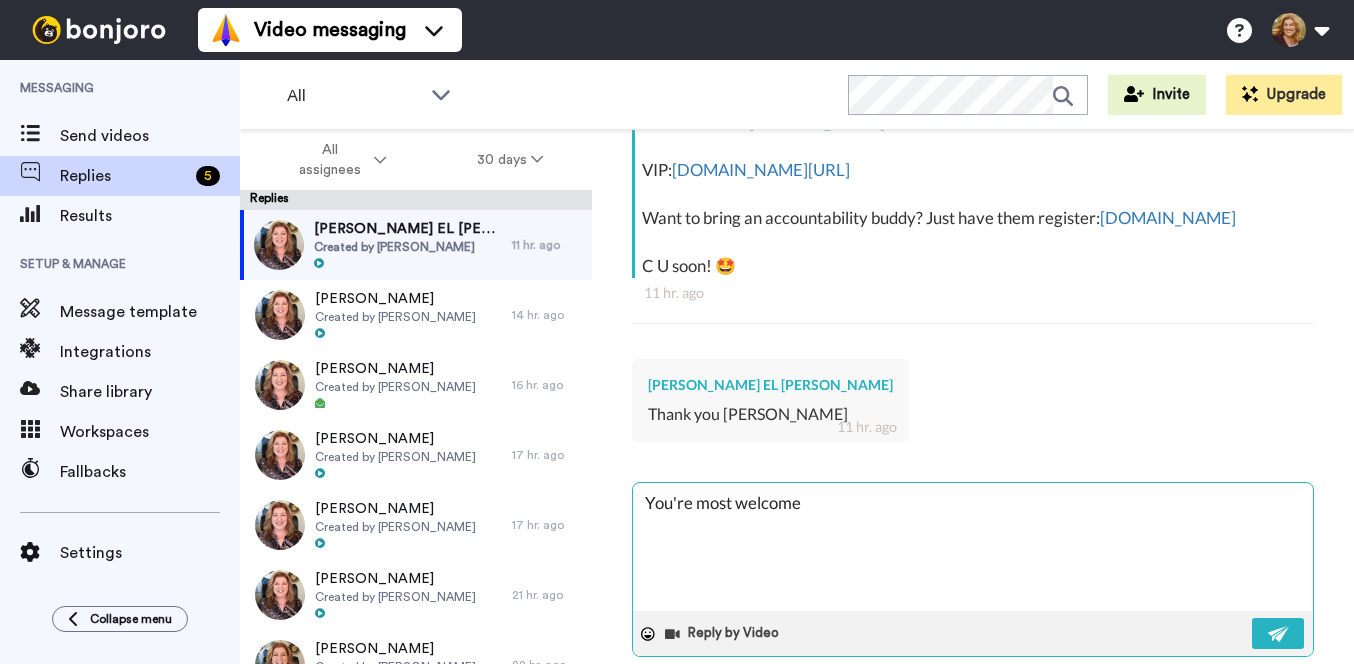 type on "x" 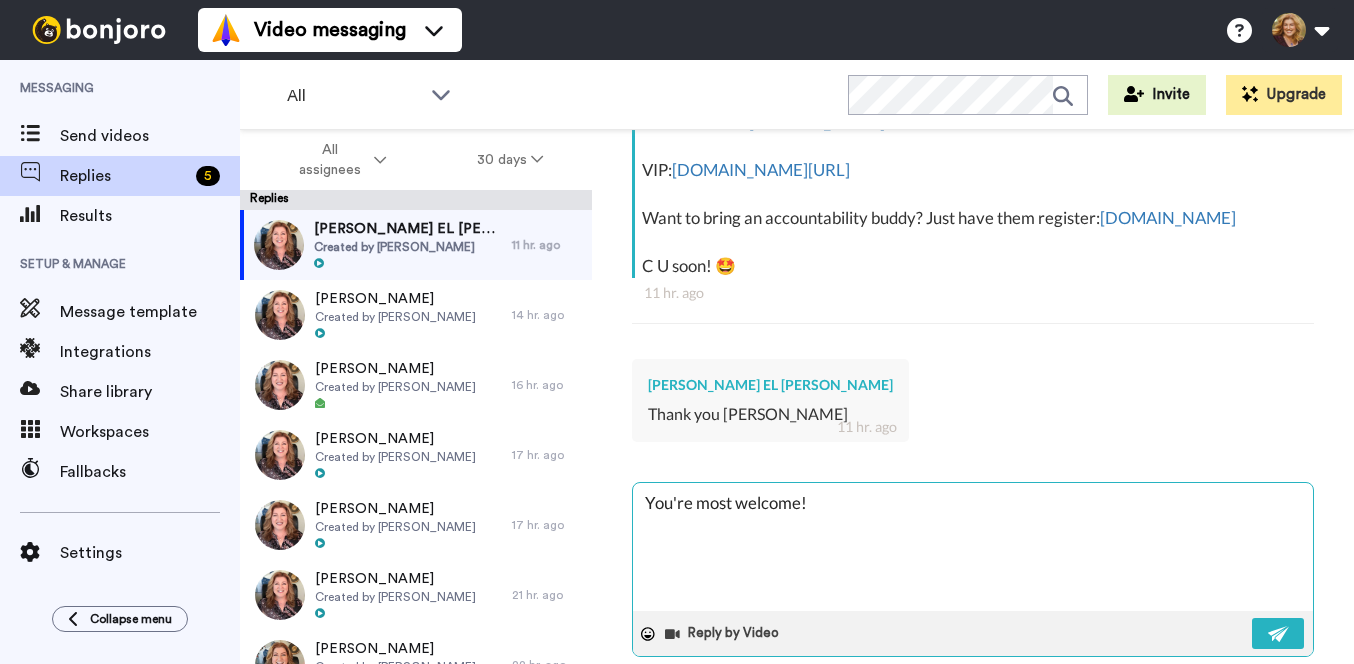 type on "x" 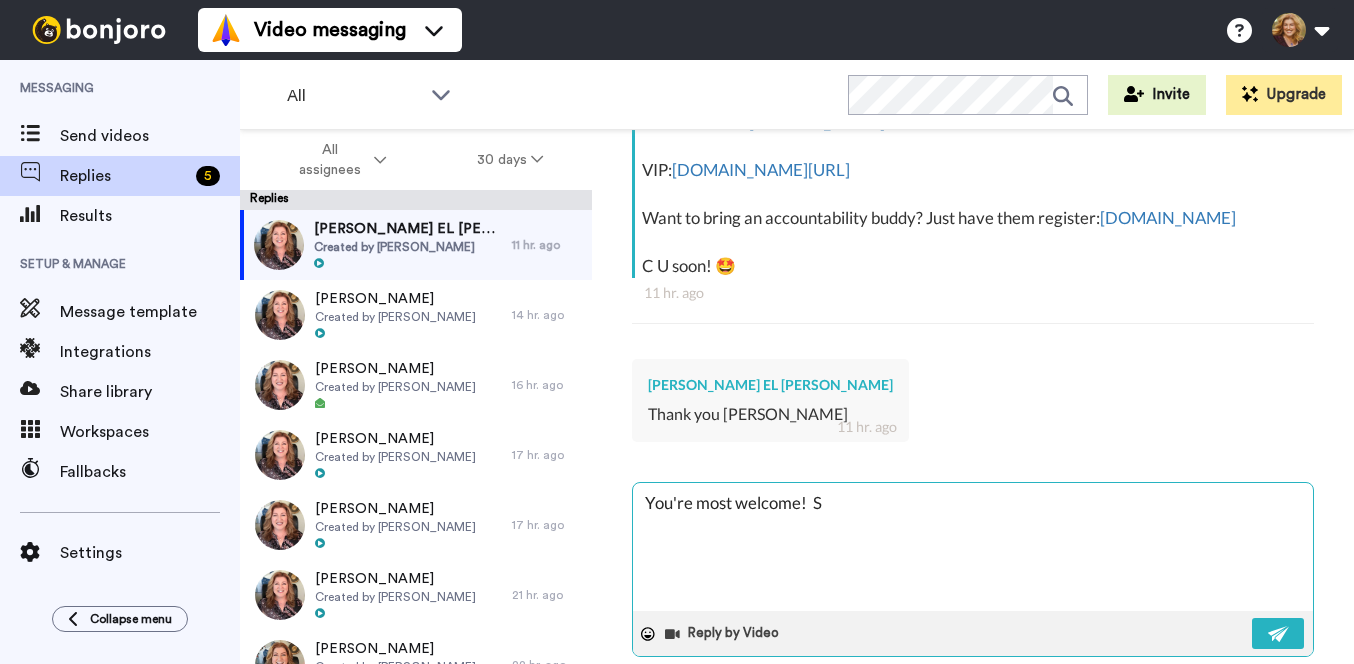 type on "x" 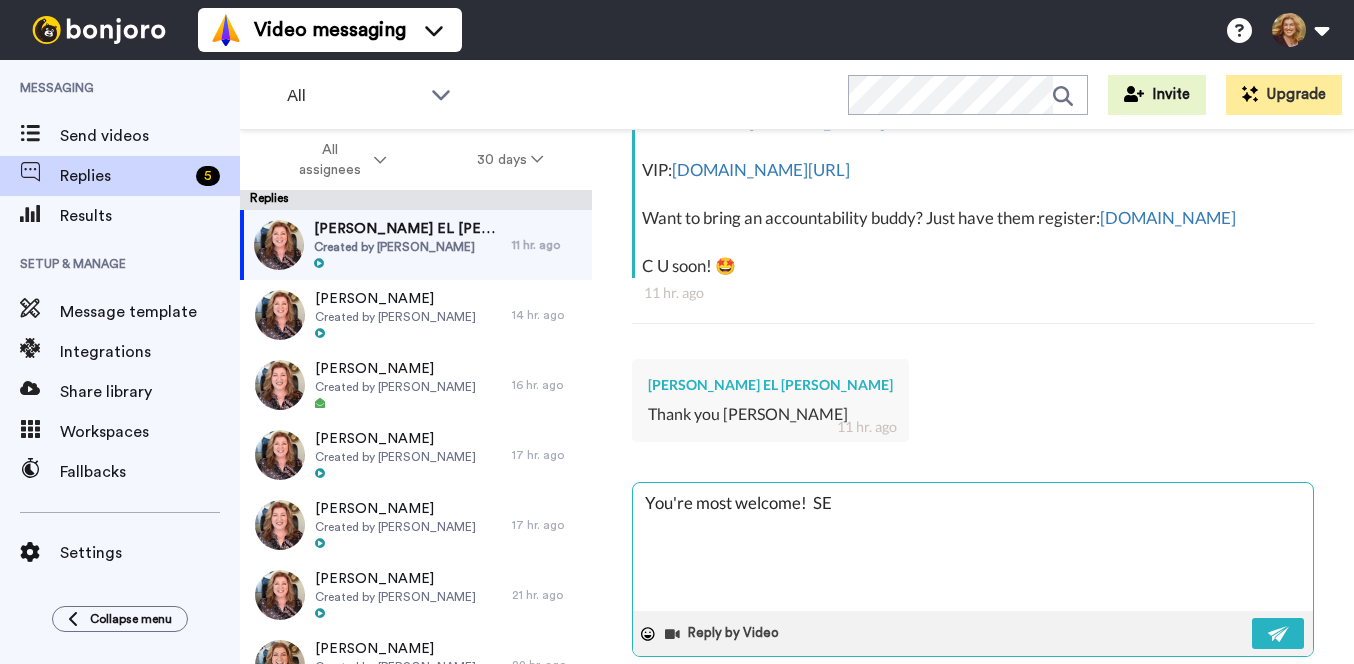 type on "x" 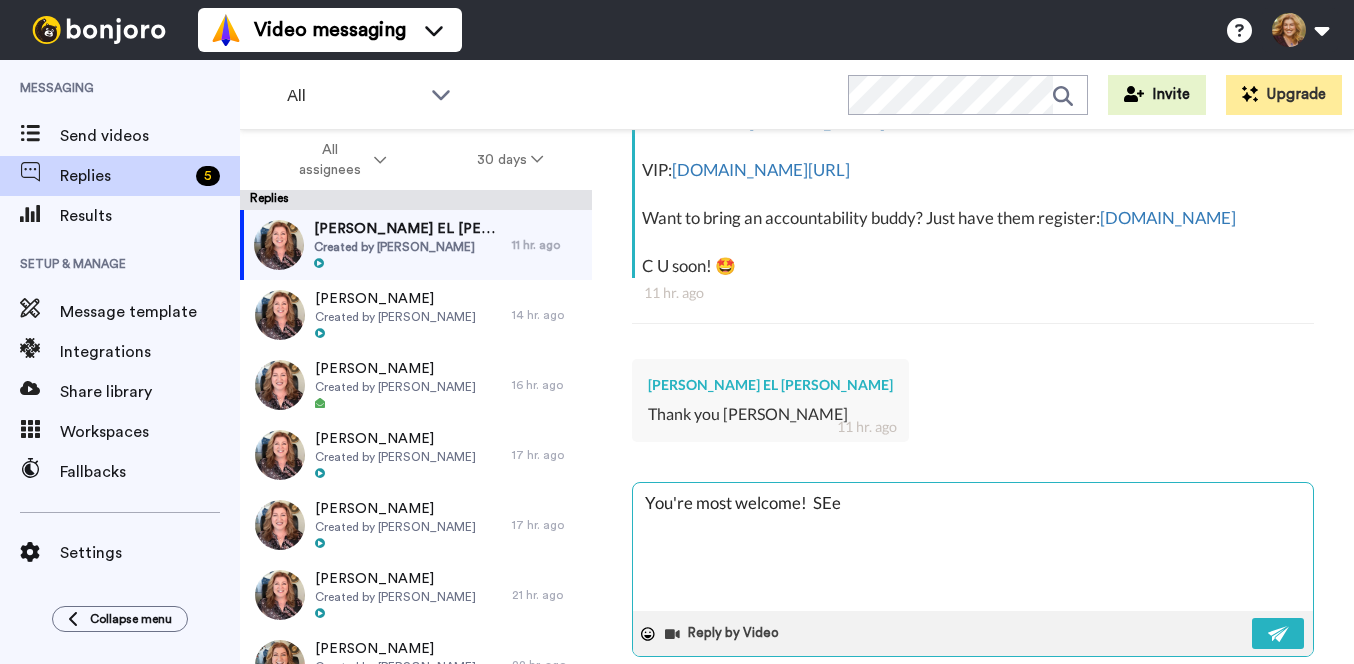 type on "x" 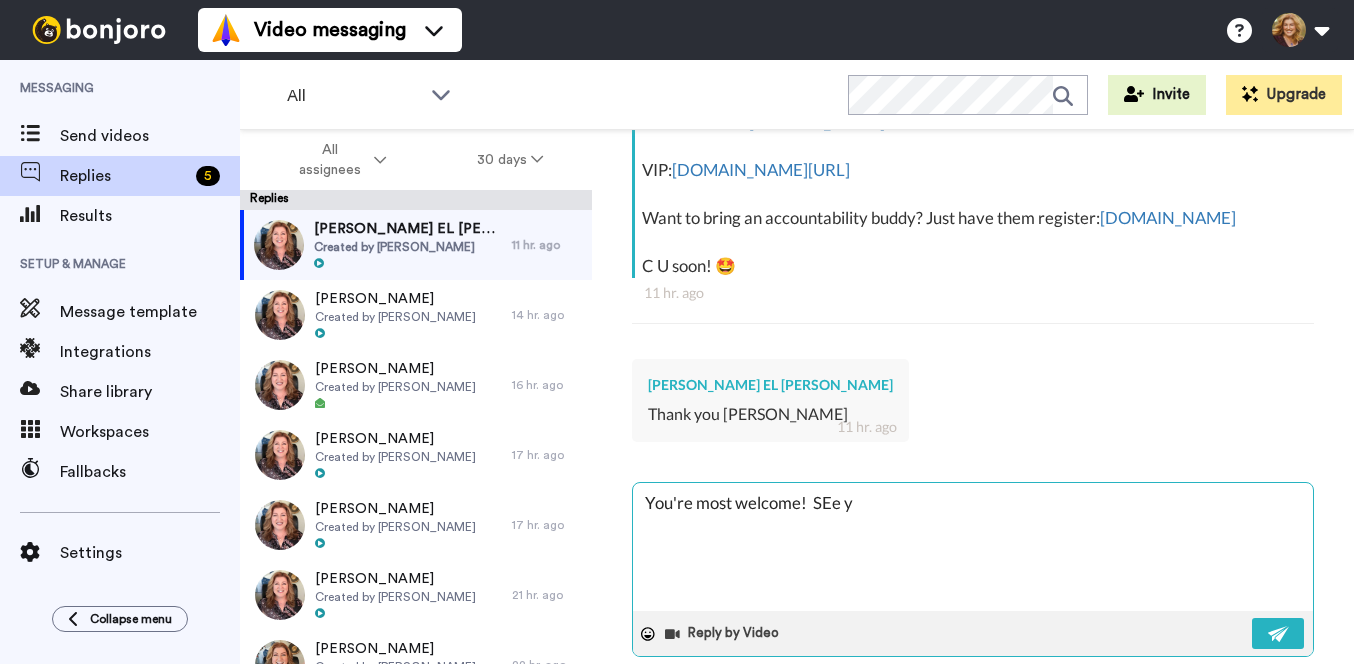type on "x" 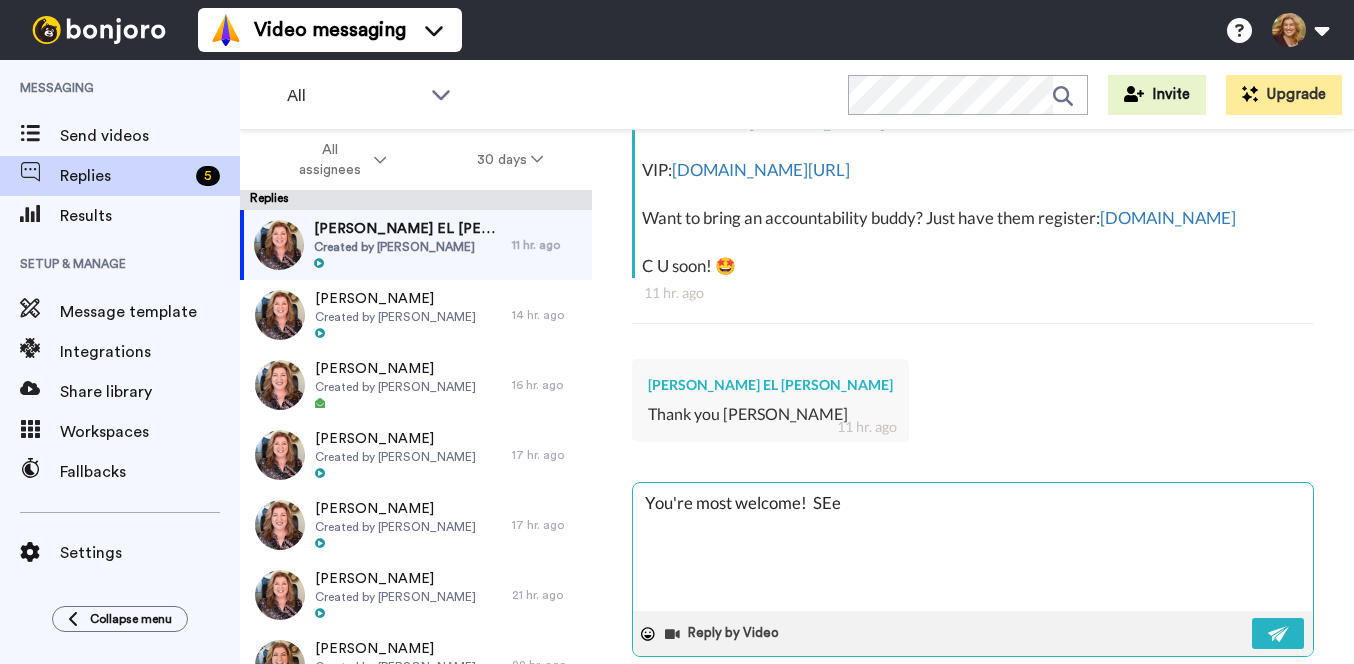 type on "x" 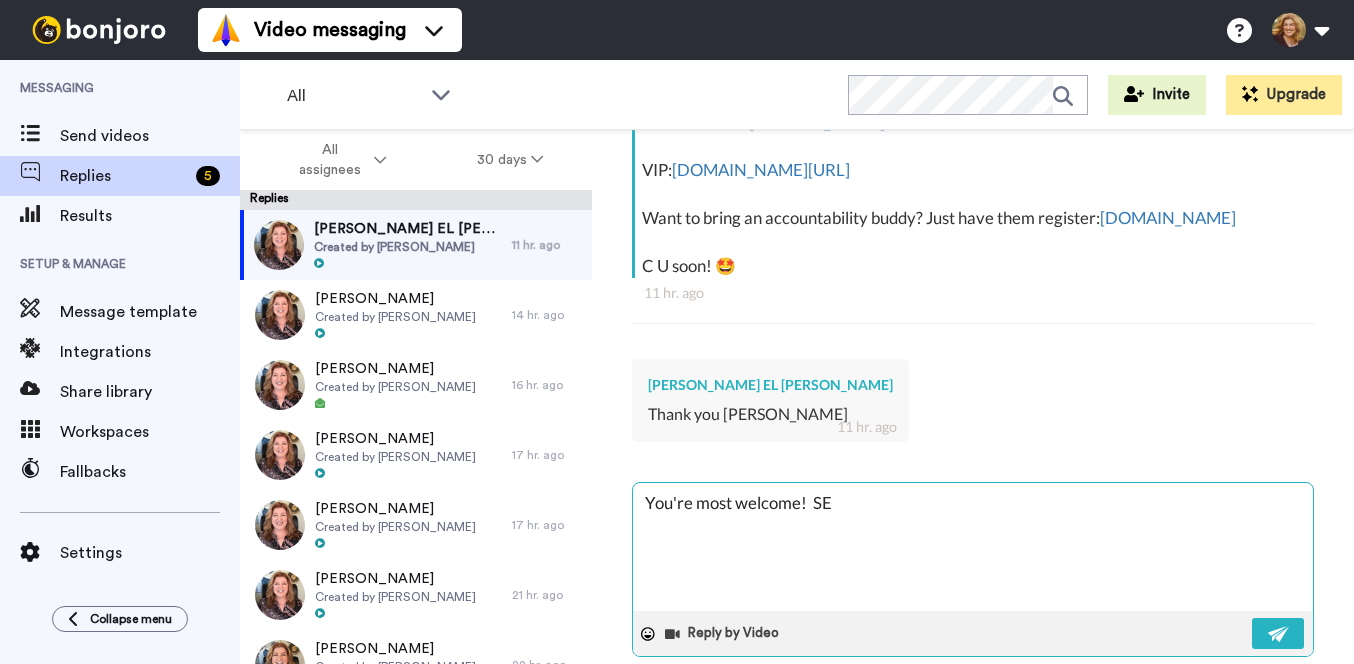 type on "x" 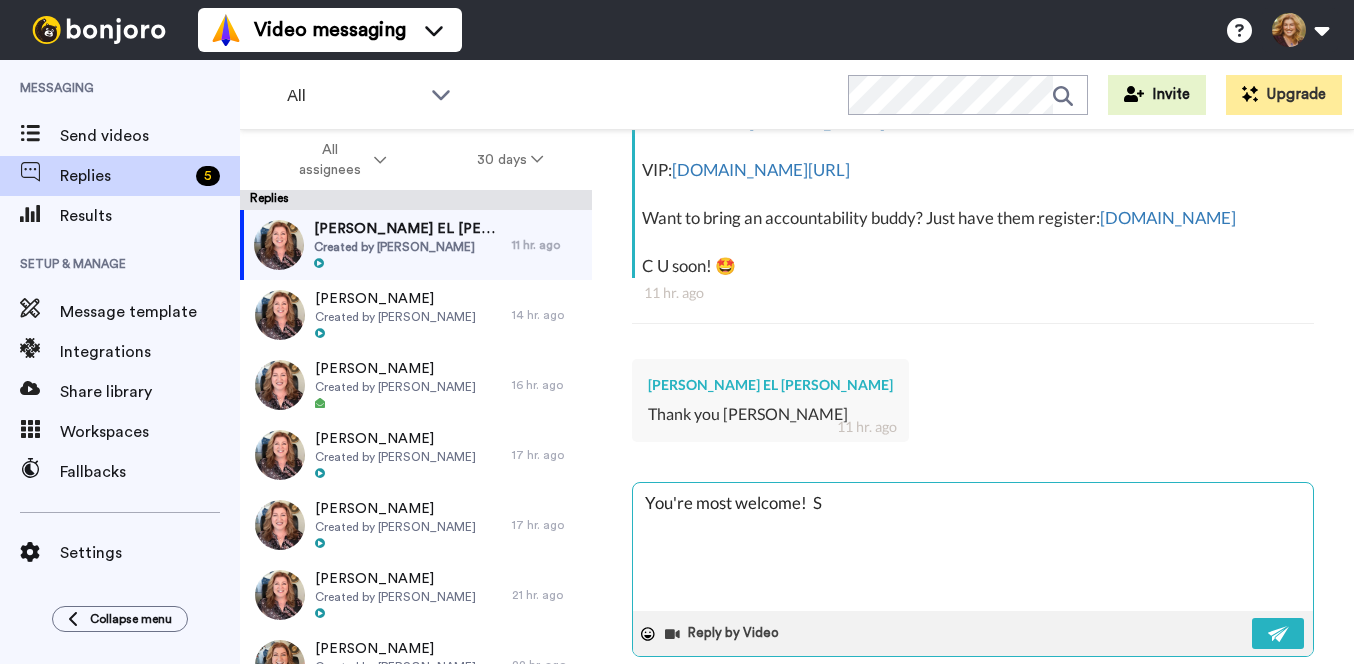 type on "x" 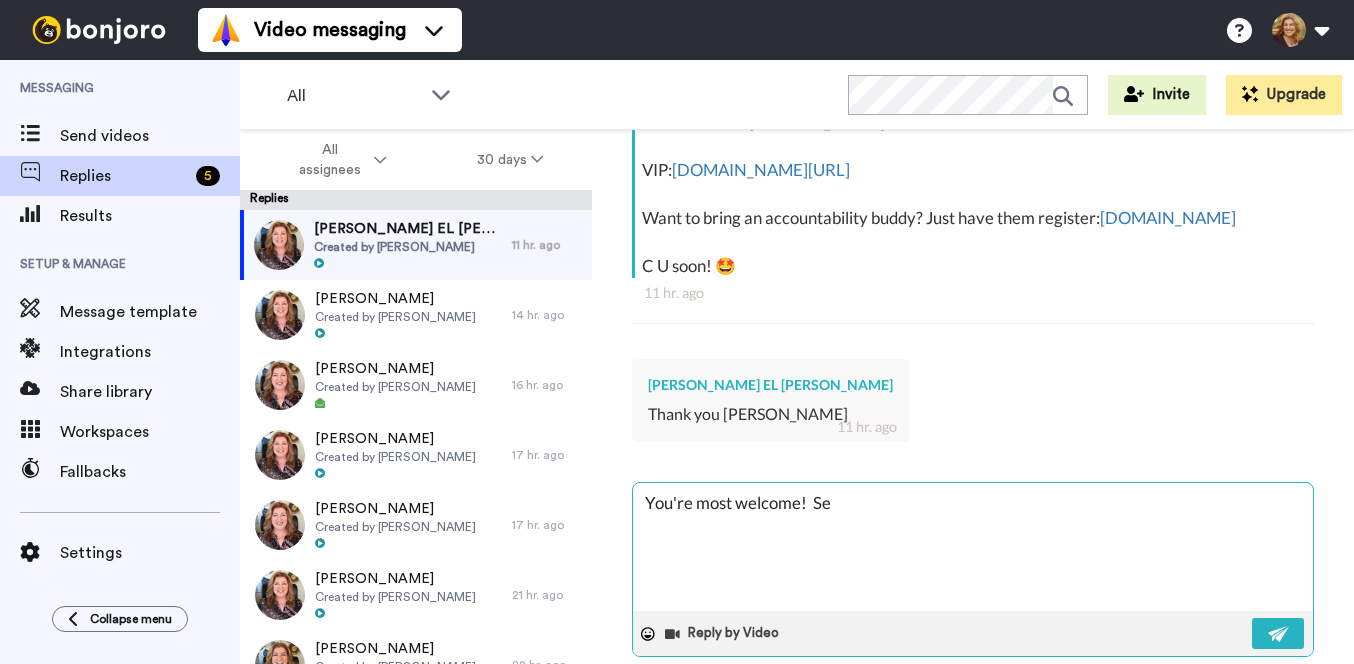 type on "x" 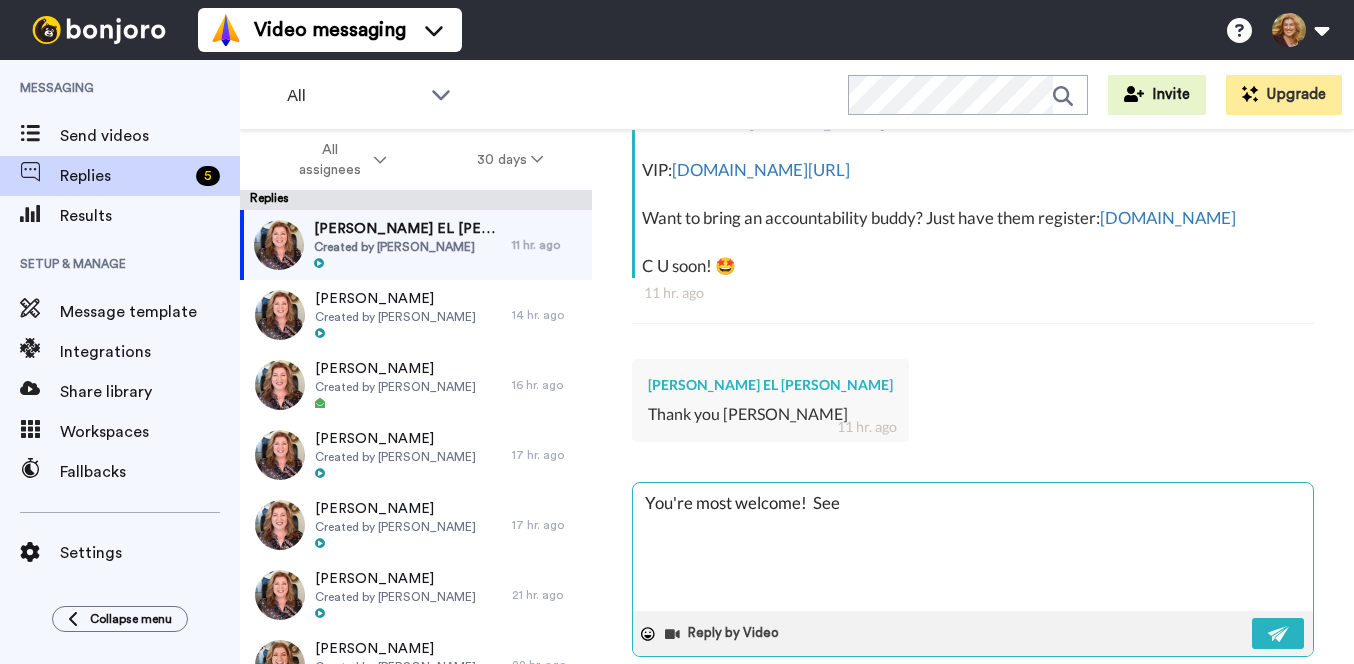 type on "x" 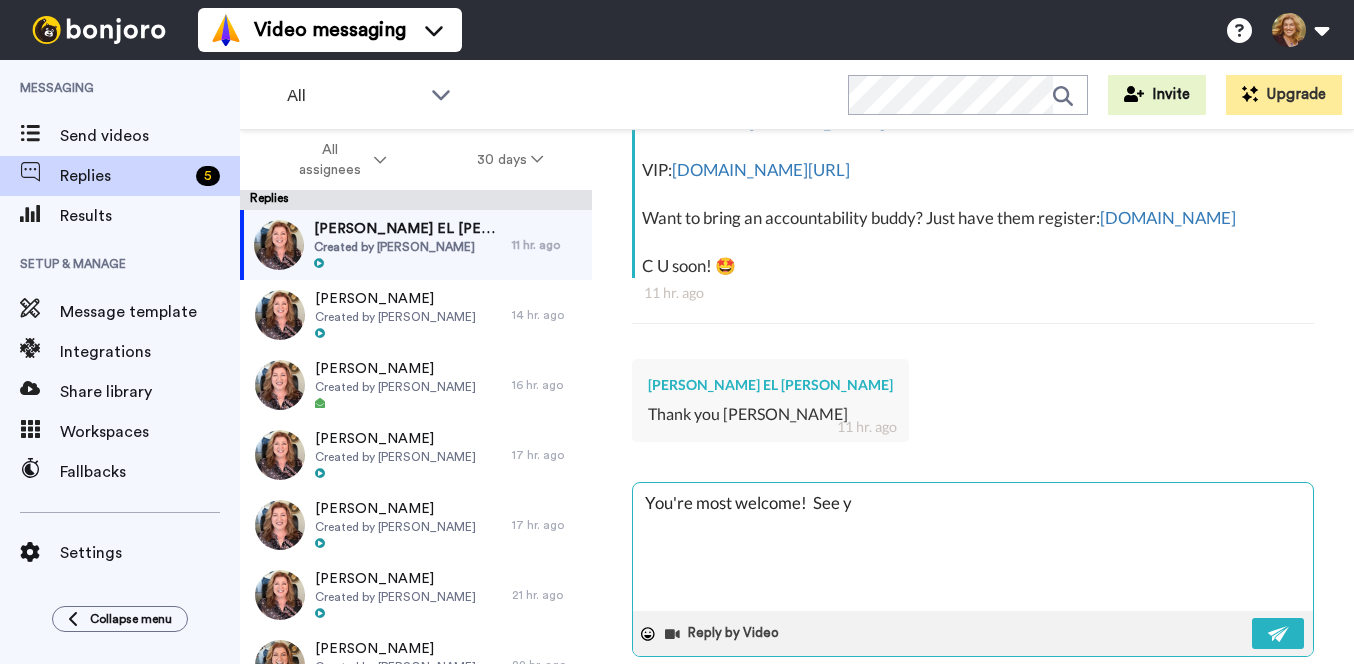 type on "x" 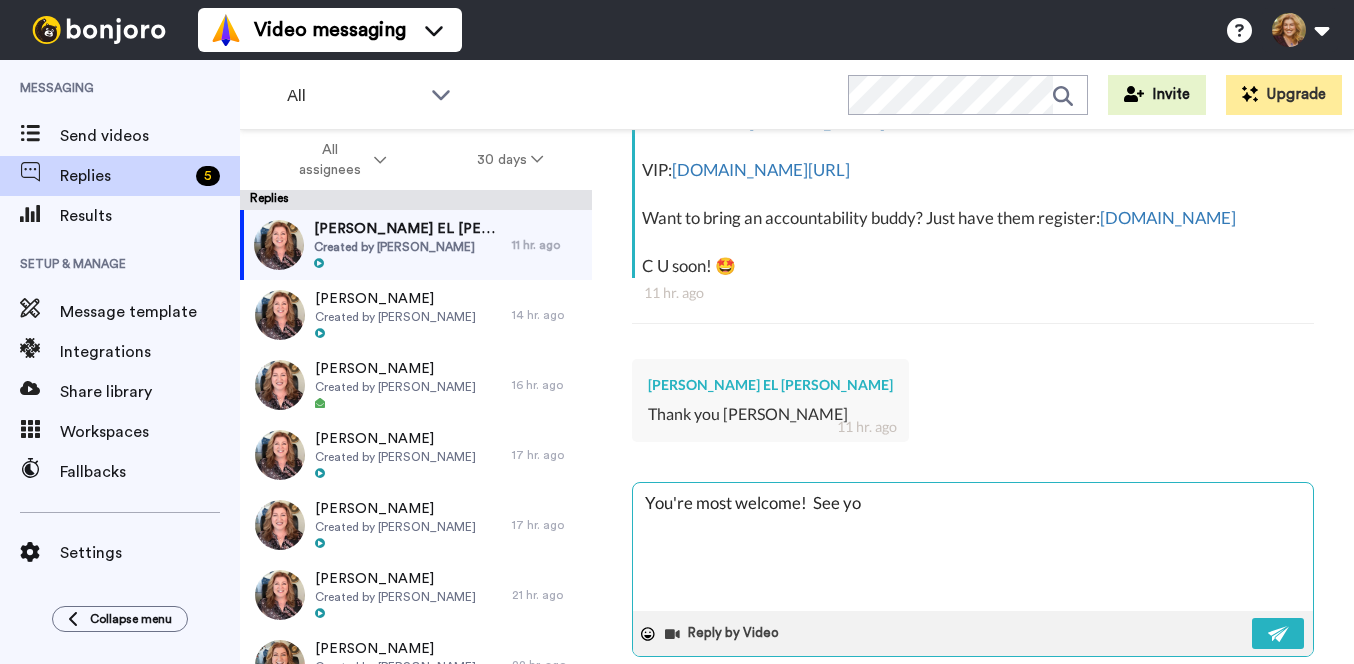 type on "You're most welcome!  See you" 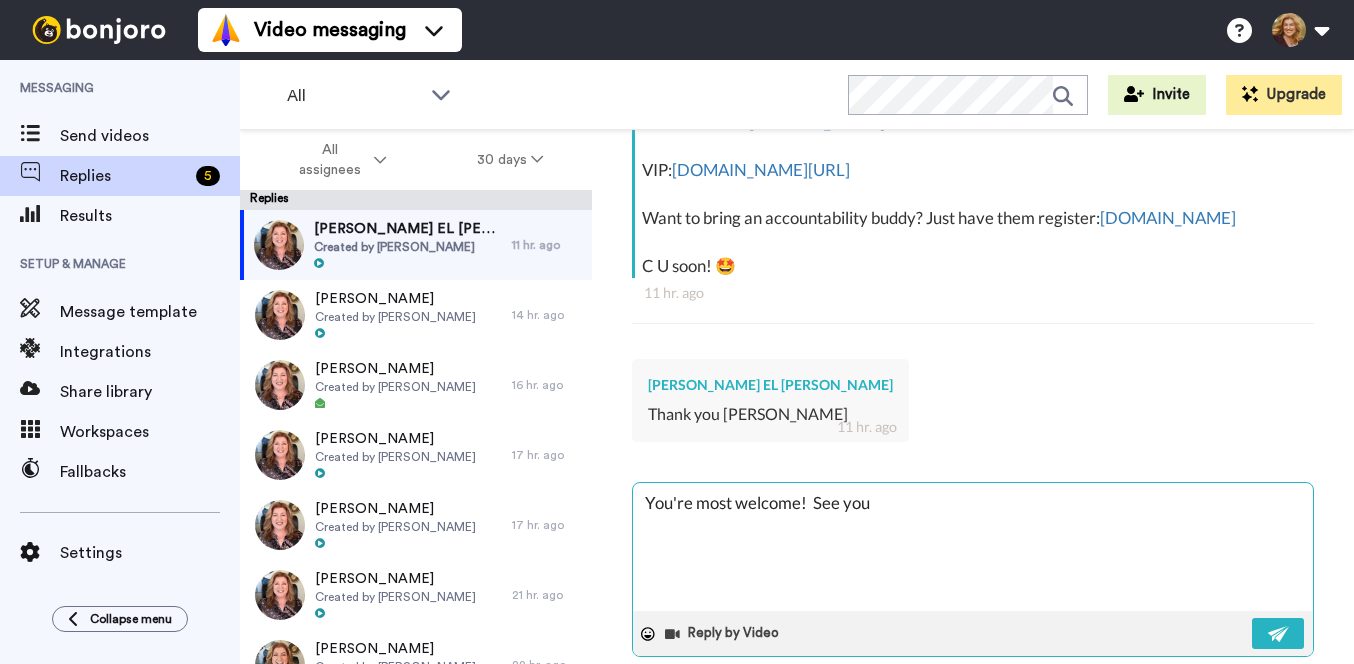 type on "x" 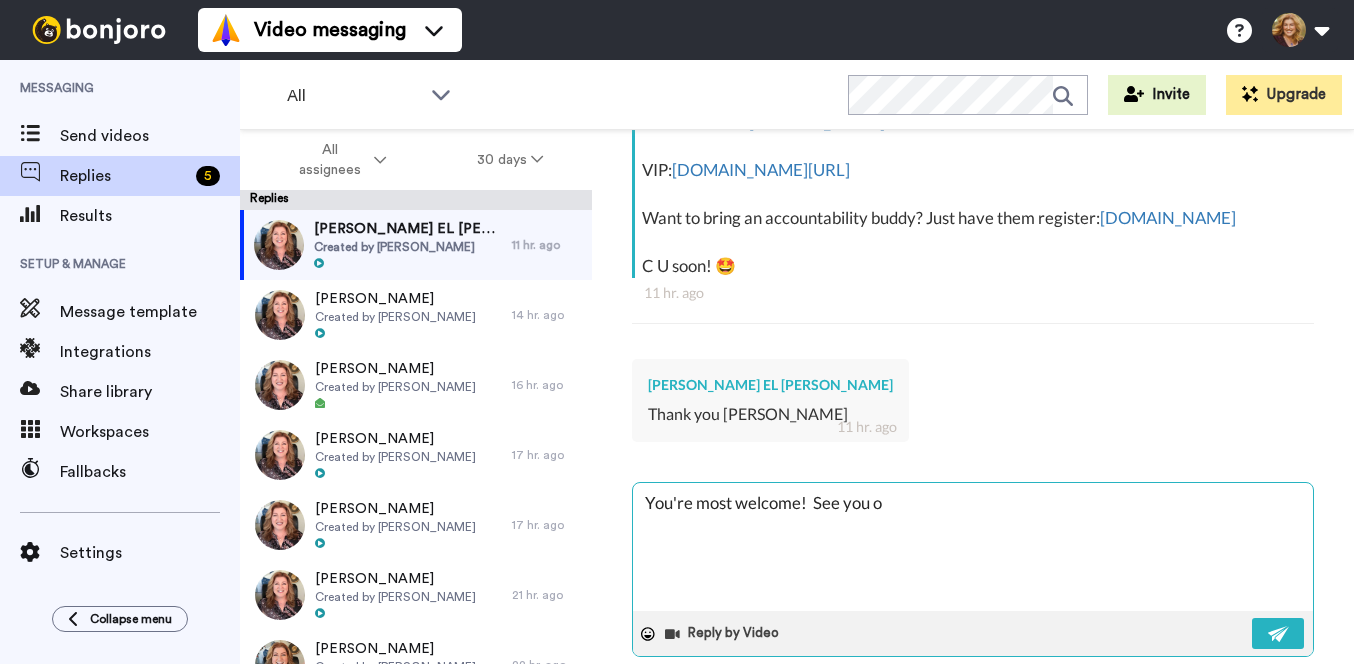 type on "x" 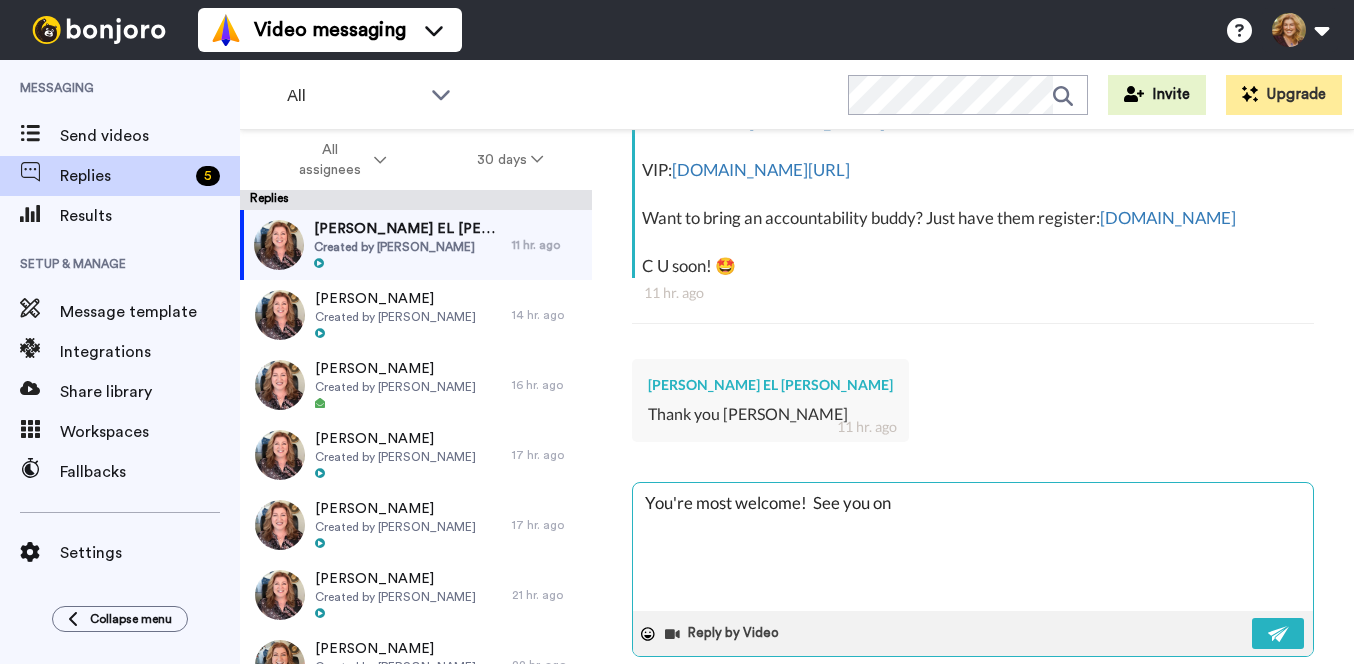 type on "You're most welcome!  See you on" 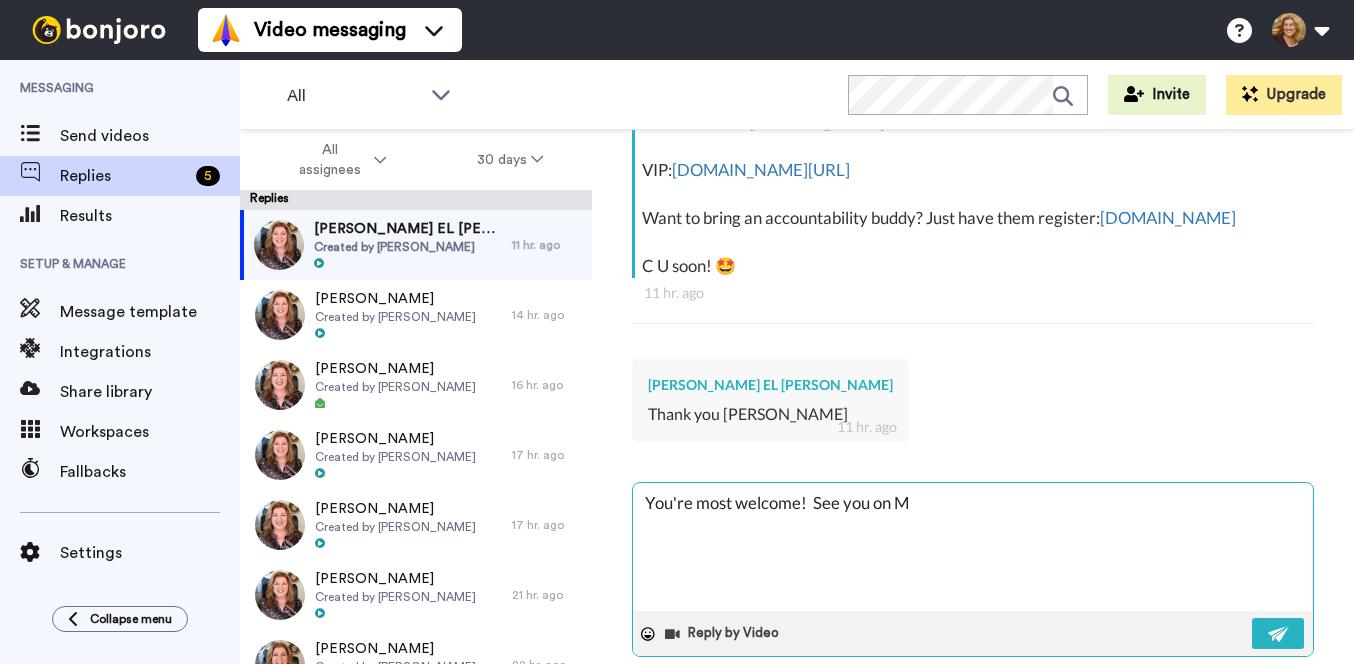 type on "x" 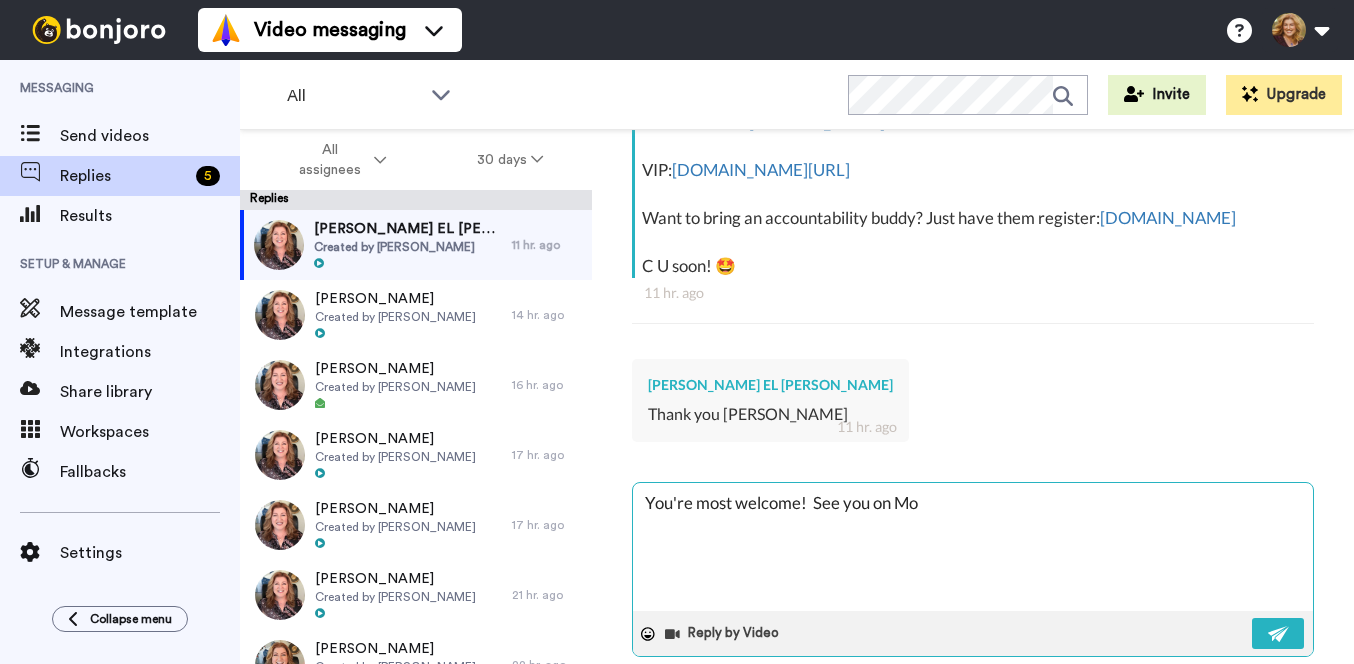 type on "x" 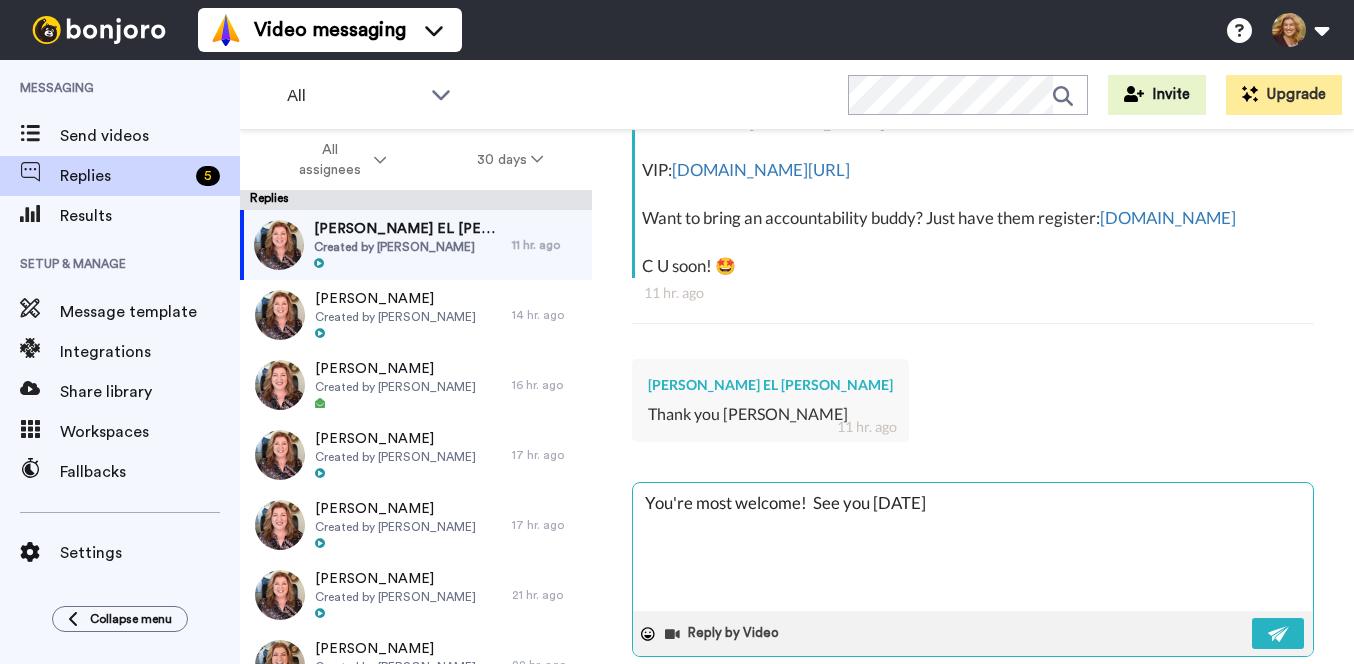 type on "x" 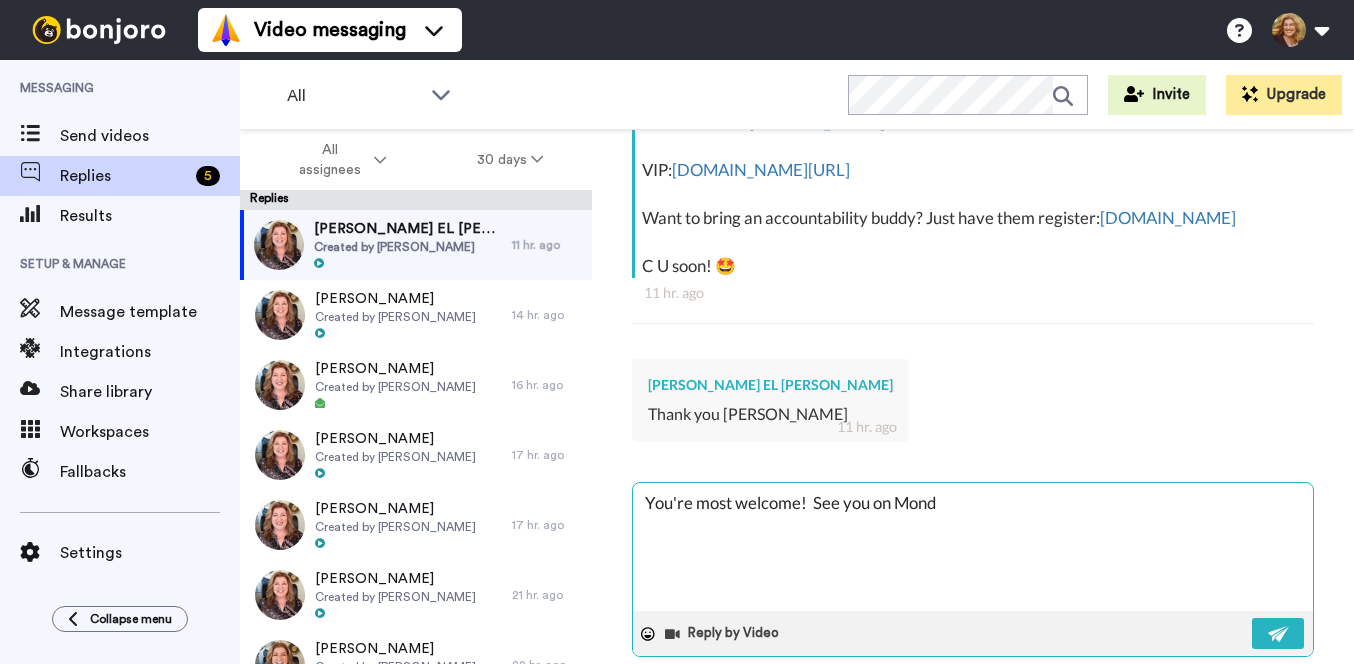 type on "x" 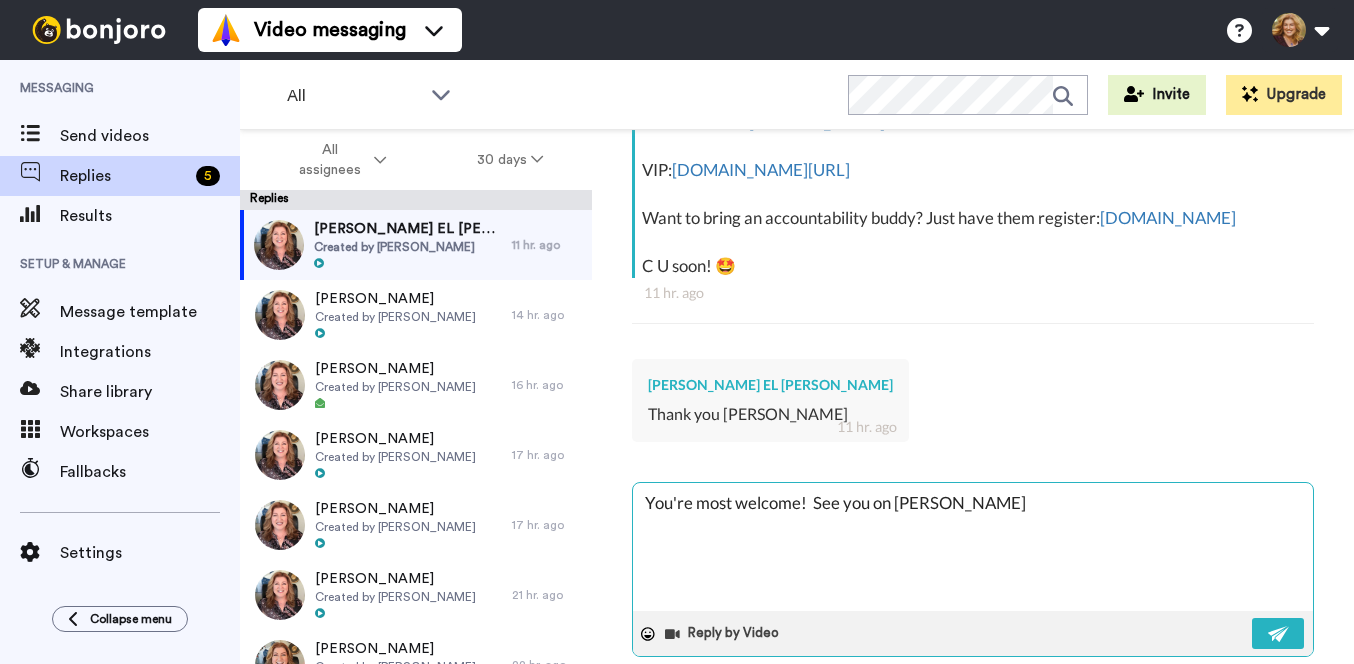 type on "x" 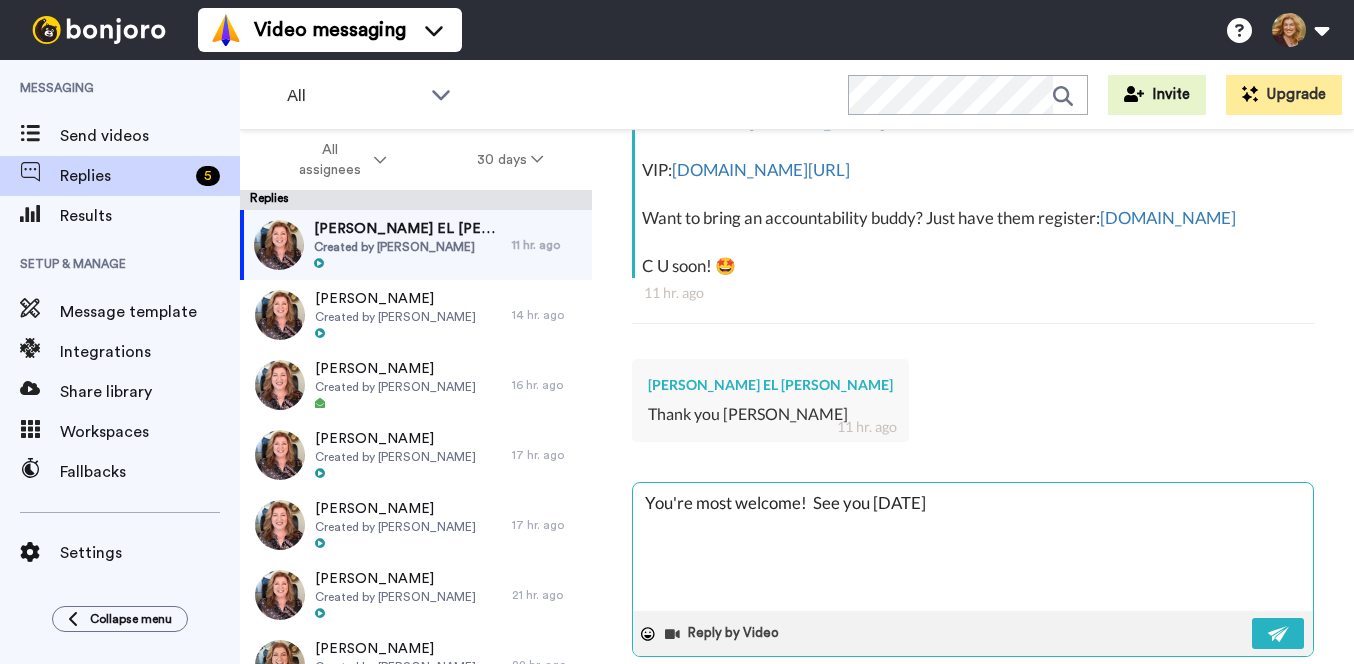 type on "x" 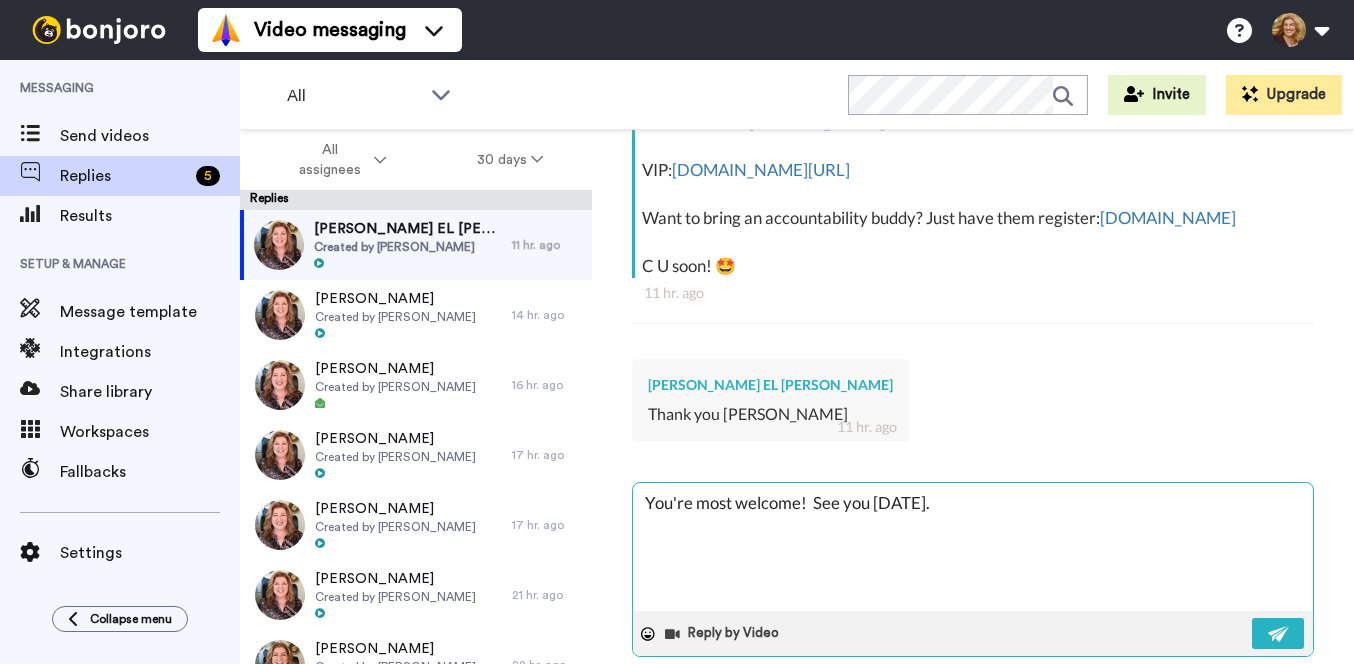 type on "x" 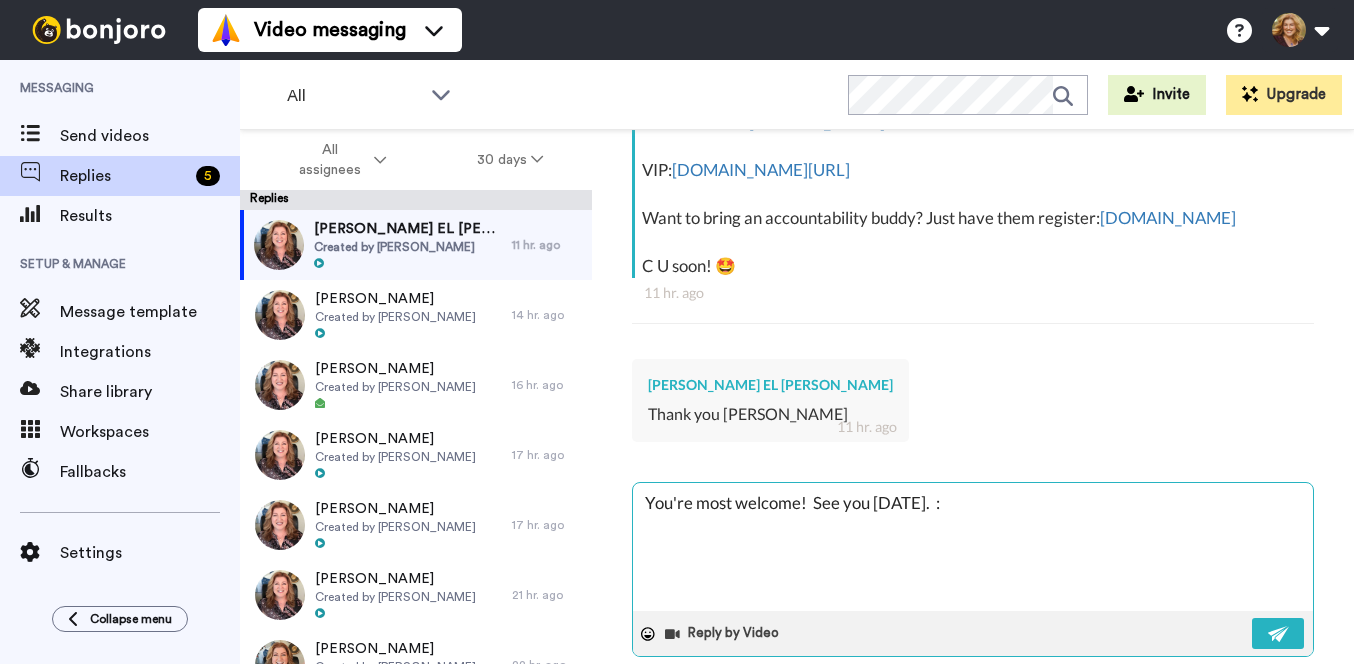 type on "x" 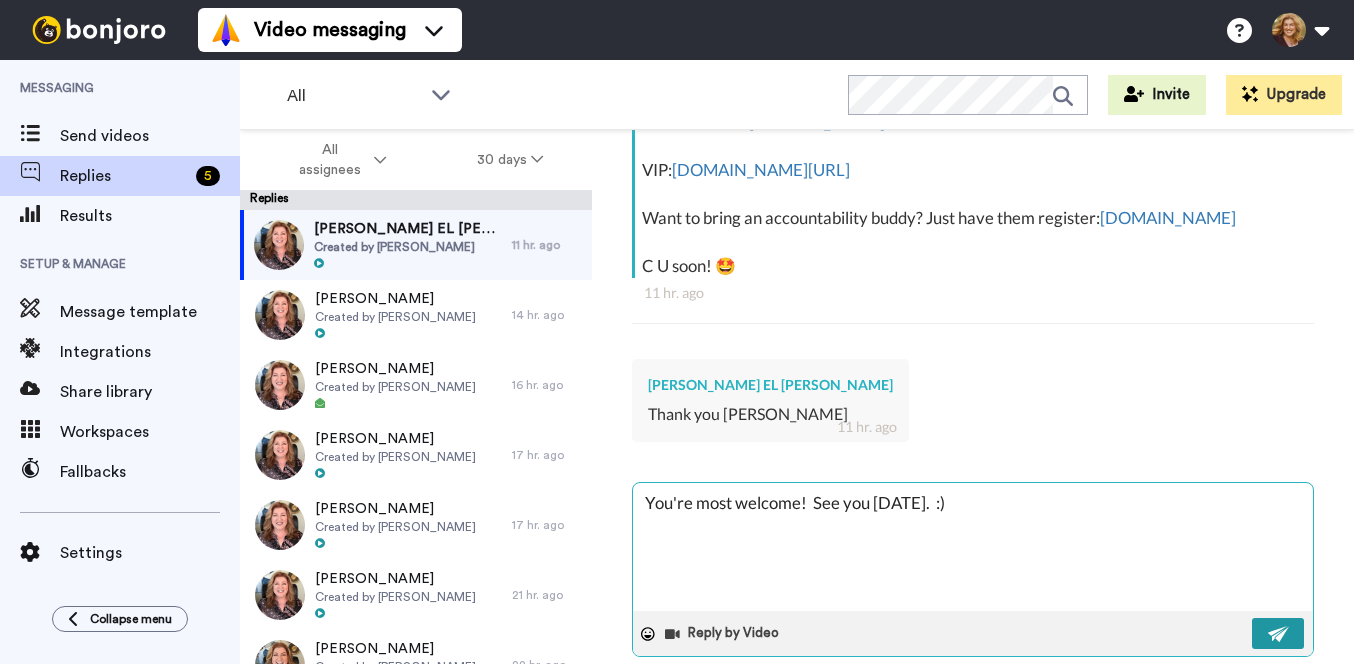 type on "You're most welcome!  See you on Monday.  :)" 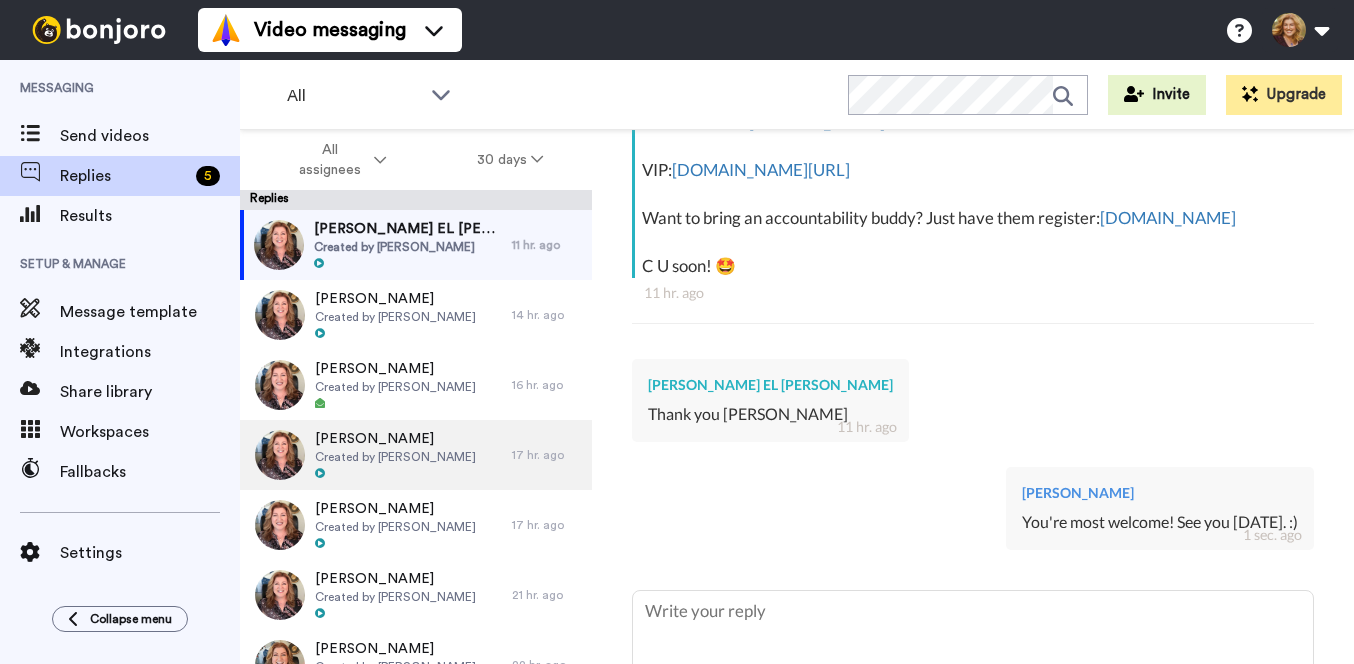 type on "x" 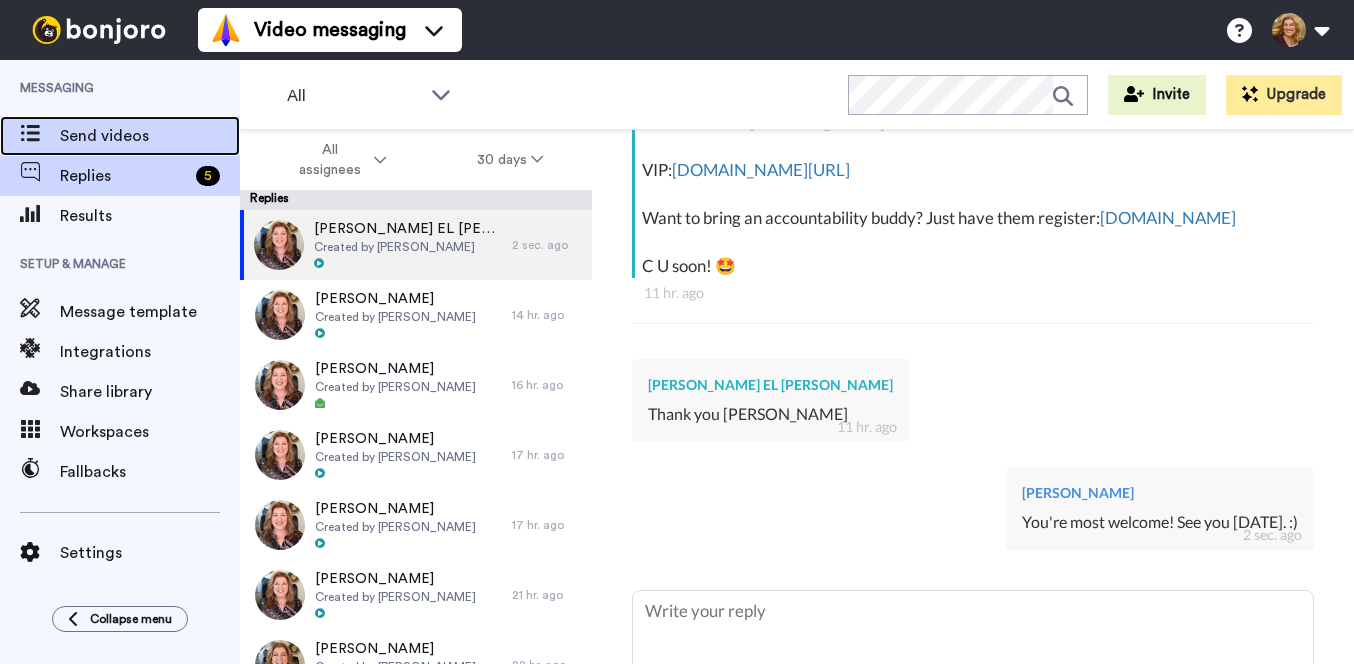 click on "Send videos" at bounding box center [150, 136] 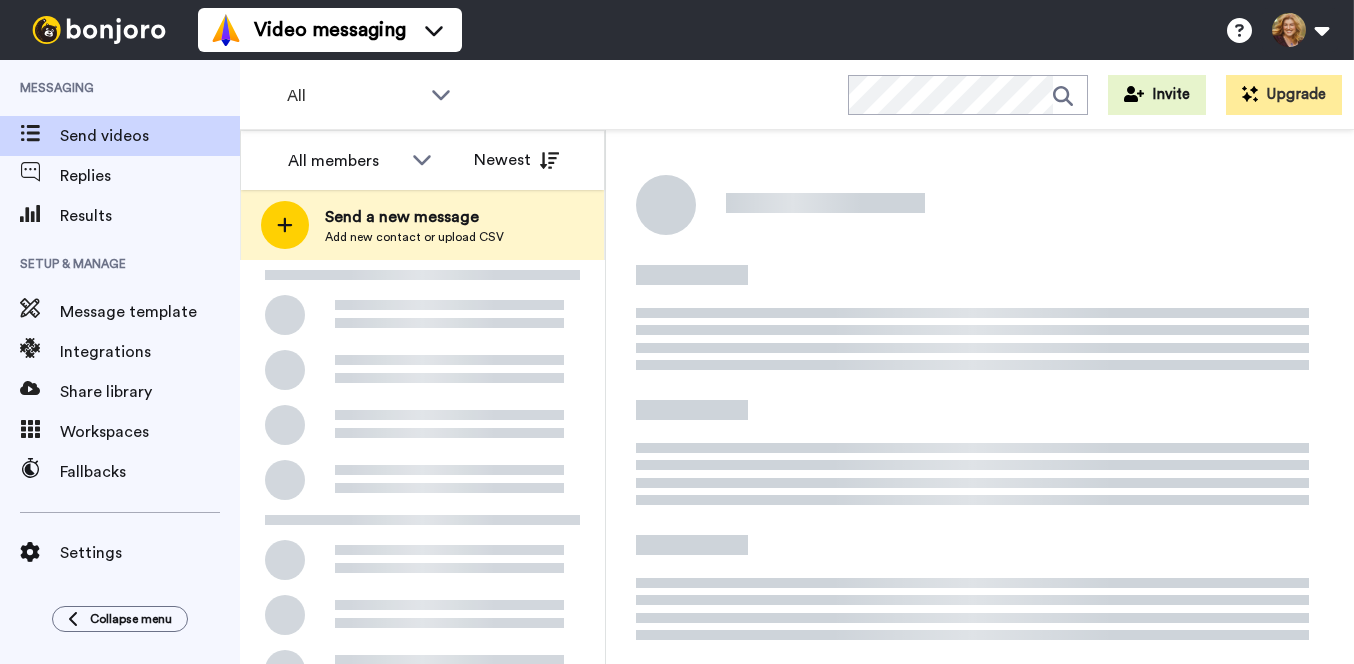 scroll, scrollTop: 0, scrollLeft: 0, axis: both 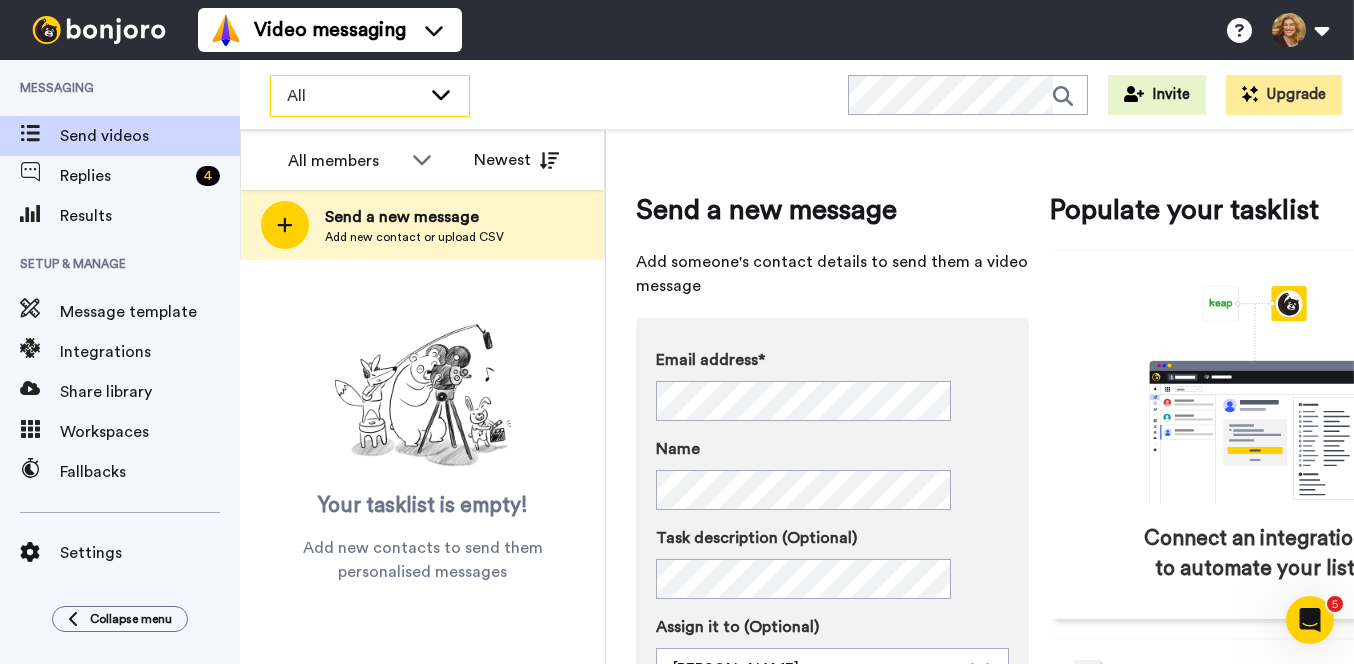 click 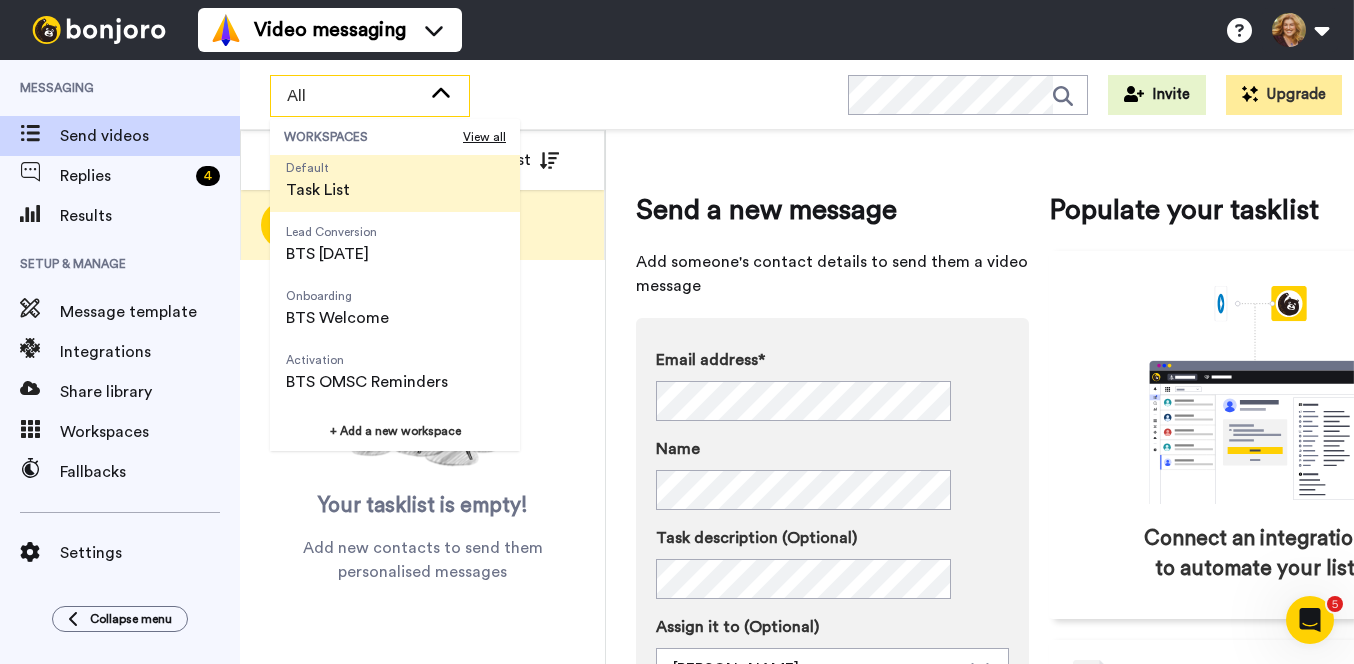 scroll, scrollTop: 395, scrollLeft: 0, axis: vertical 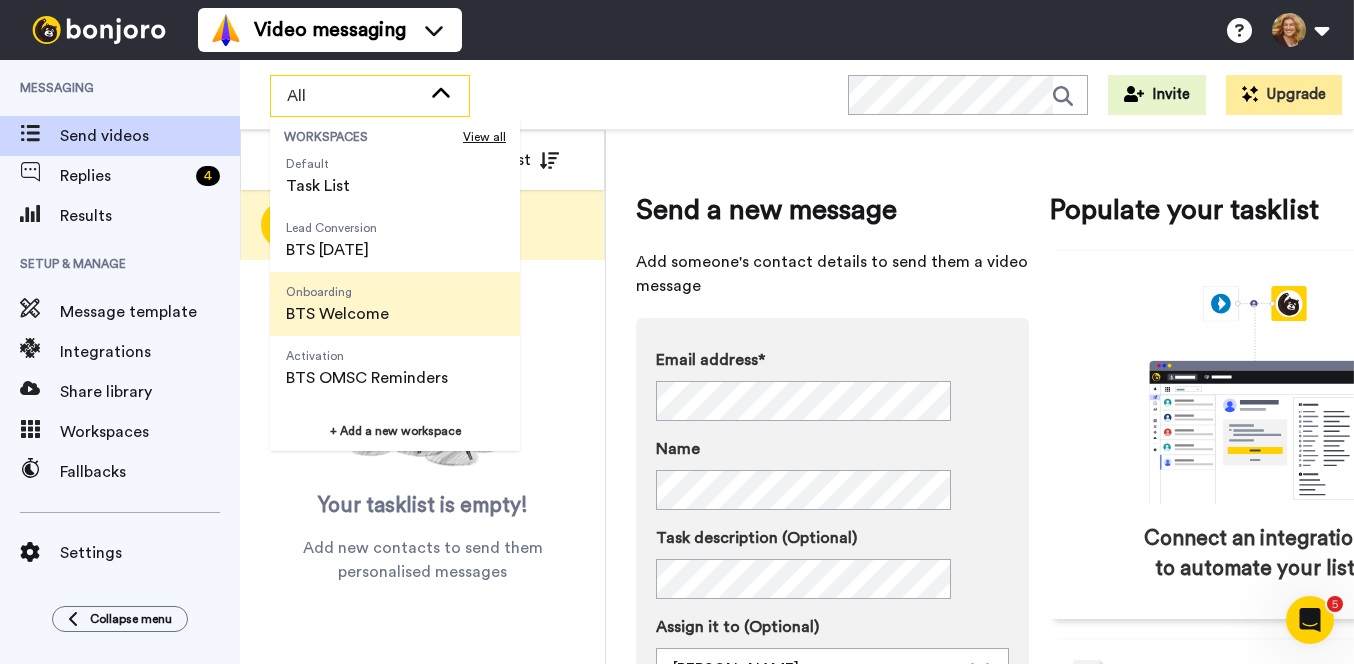 click on "BTS Welcome" at bounding box center (337, 314) 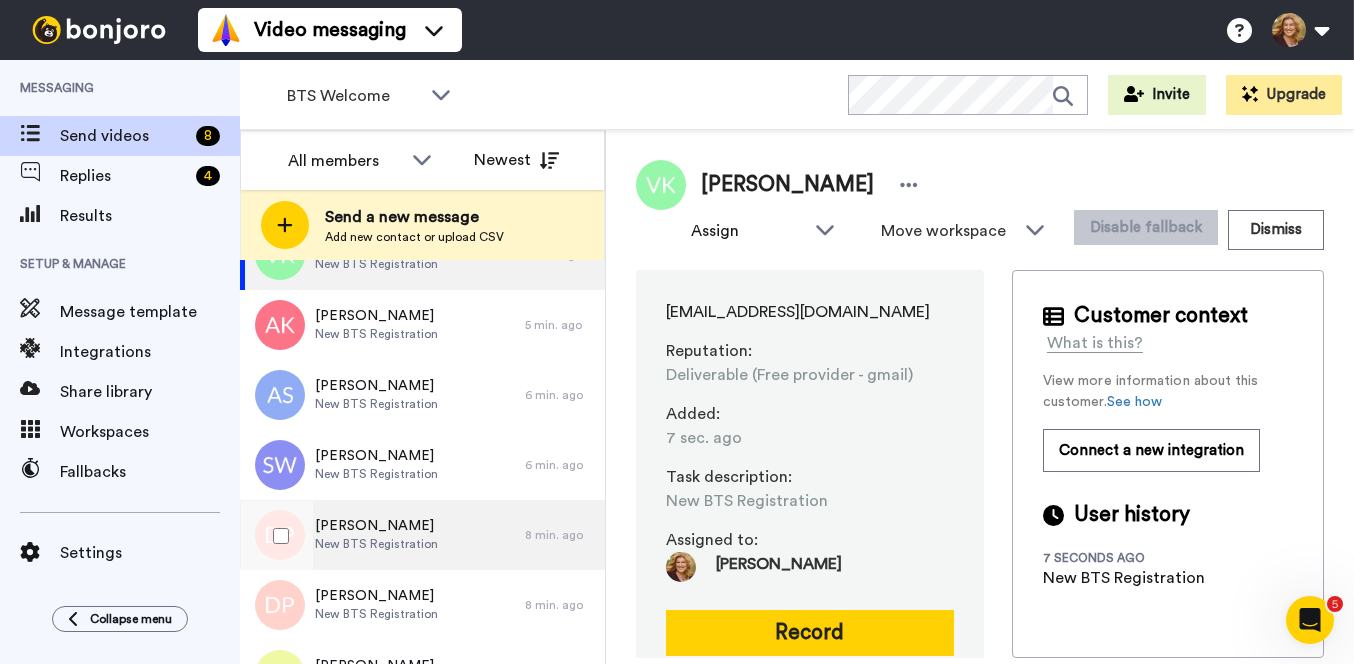 scroll, scrollTop: 176, scrollLeft: 0, axis: vertical 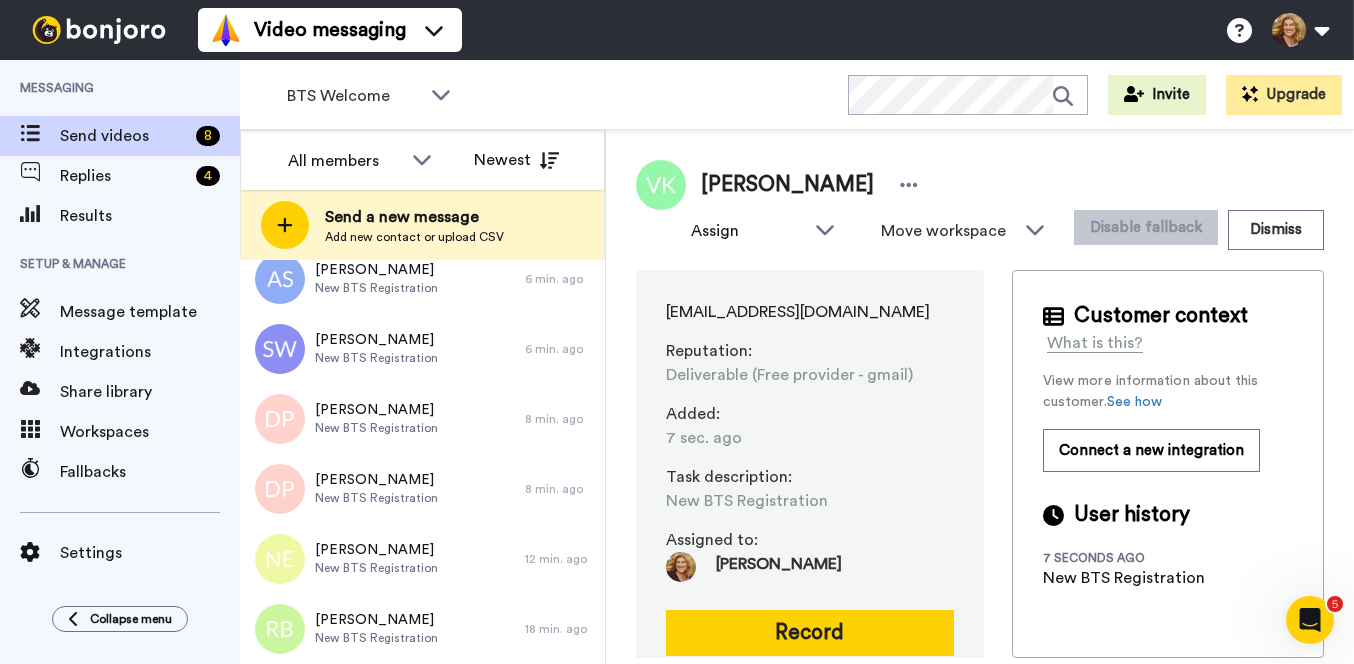 click on "Video messaging Switch to Video messaging Testimonials Settings Discover Help & Support Case studies Bonjoro Tools   Help docs   Settings My Profile Change Password Billing Affiliates Help Docs Settings Logout" at bounding box center [776, 30] 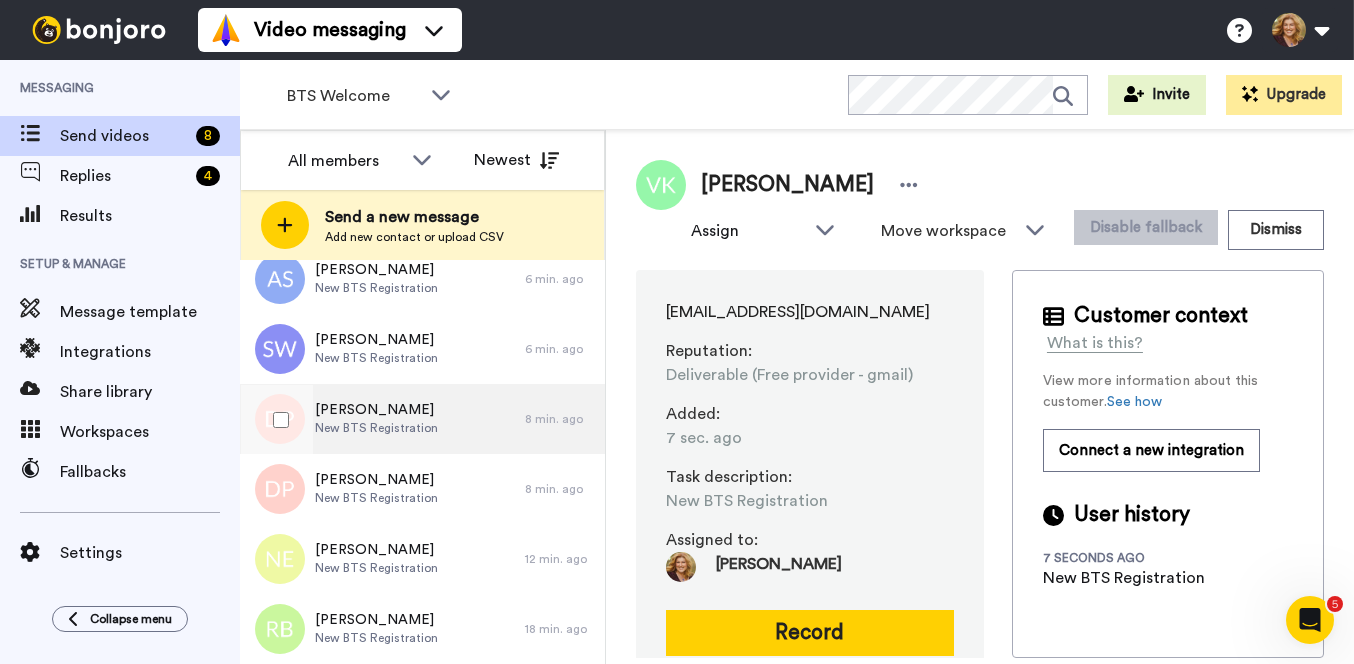 scroll, scrollTop: 0, scrollLeft: 0, axis: both 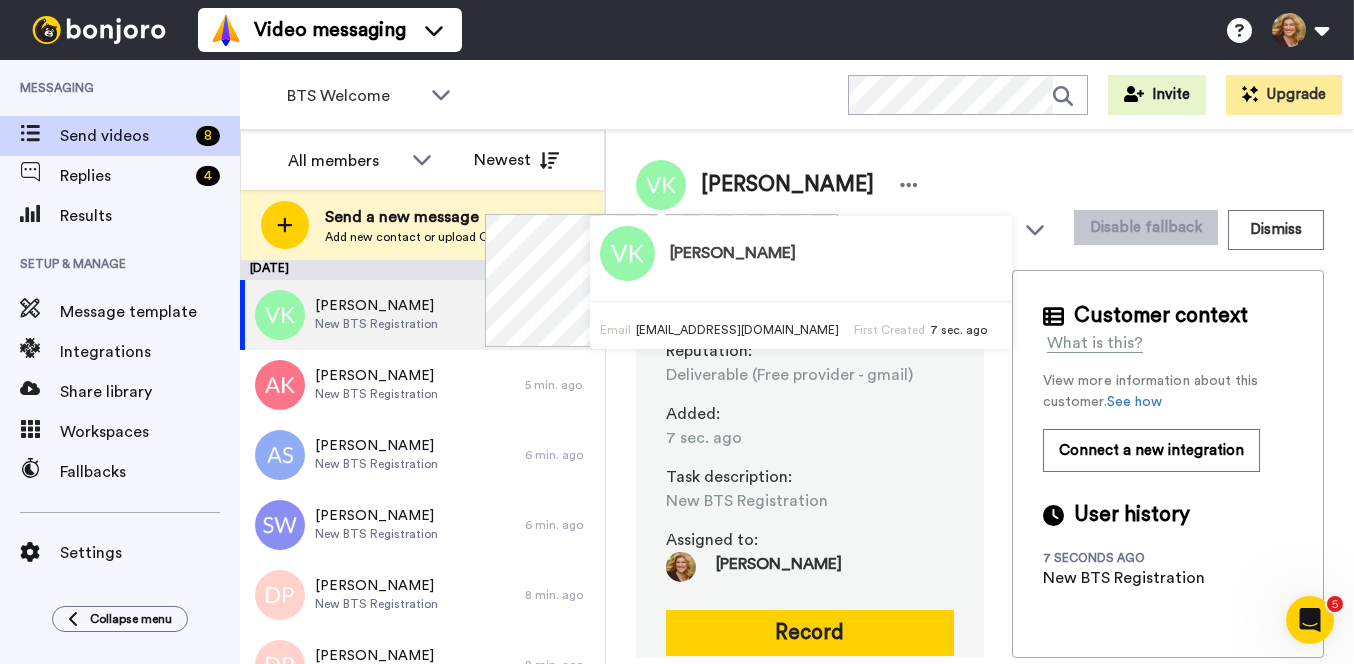 click on "BTS Welcome WORKSPACES View all All Lead Conversion SMSA Doors Closing Retention SMSA Launch Prospecting AUMB Follow Up Lead Conversion SMSA Follow Up from Masterclass Onboarding BTS [DATE] Masterclass Welcome Default Task List Lead Conversion BTS [DATE] Onboarding BTS Welcome Activation BTS OMSC Reminders Onboarding DIY Masterclass Registration Onboarding AUMB Affiliate Welcome Prospecting INSIDER NOT Attended + Add a new workspace
Invite Upgrade" at bounding box center (797, 95) 